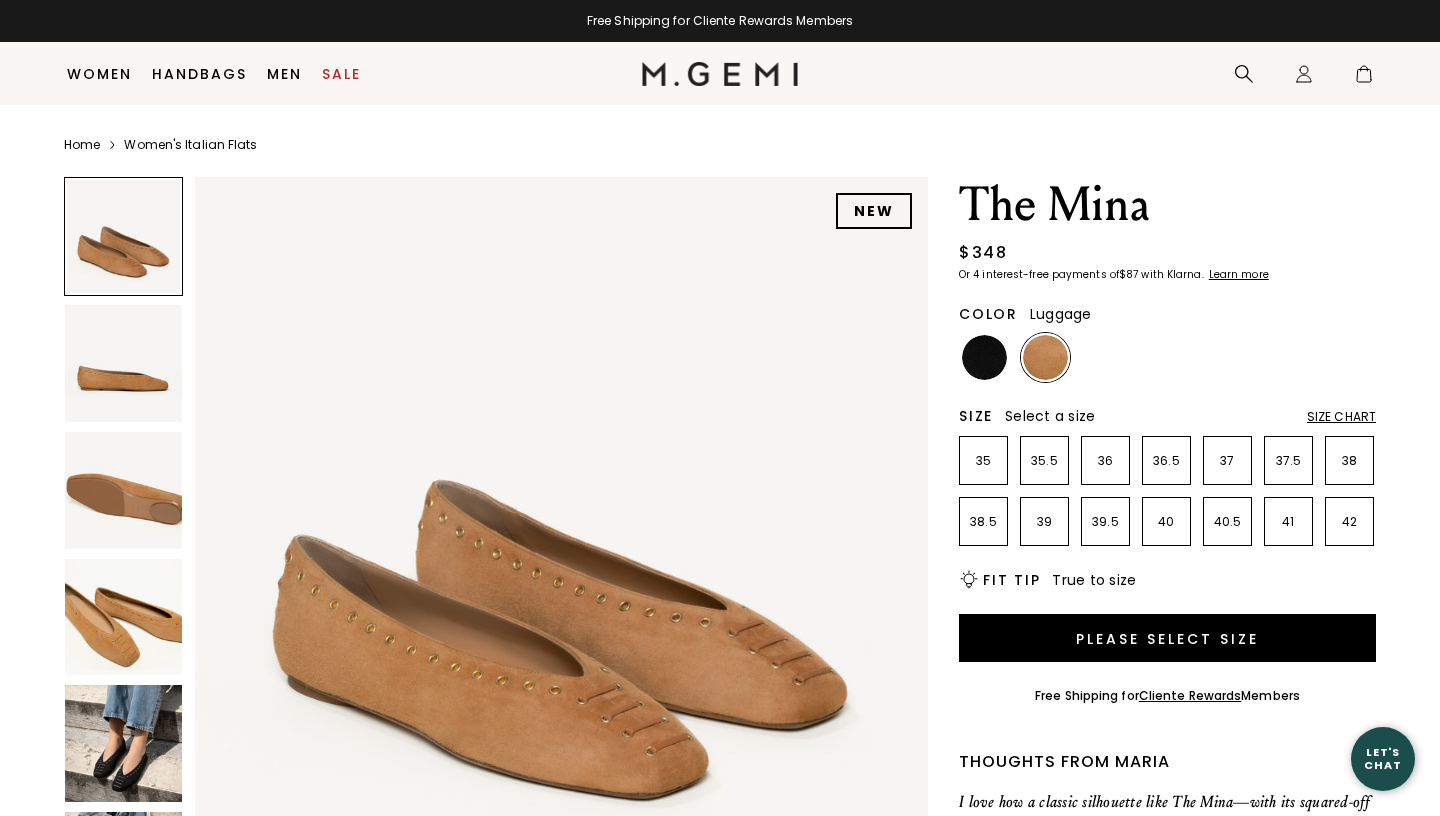 scroll, scrollTop: 125, scrollLeft: 0, axis: vertical 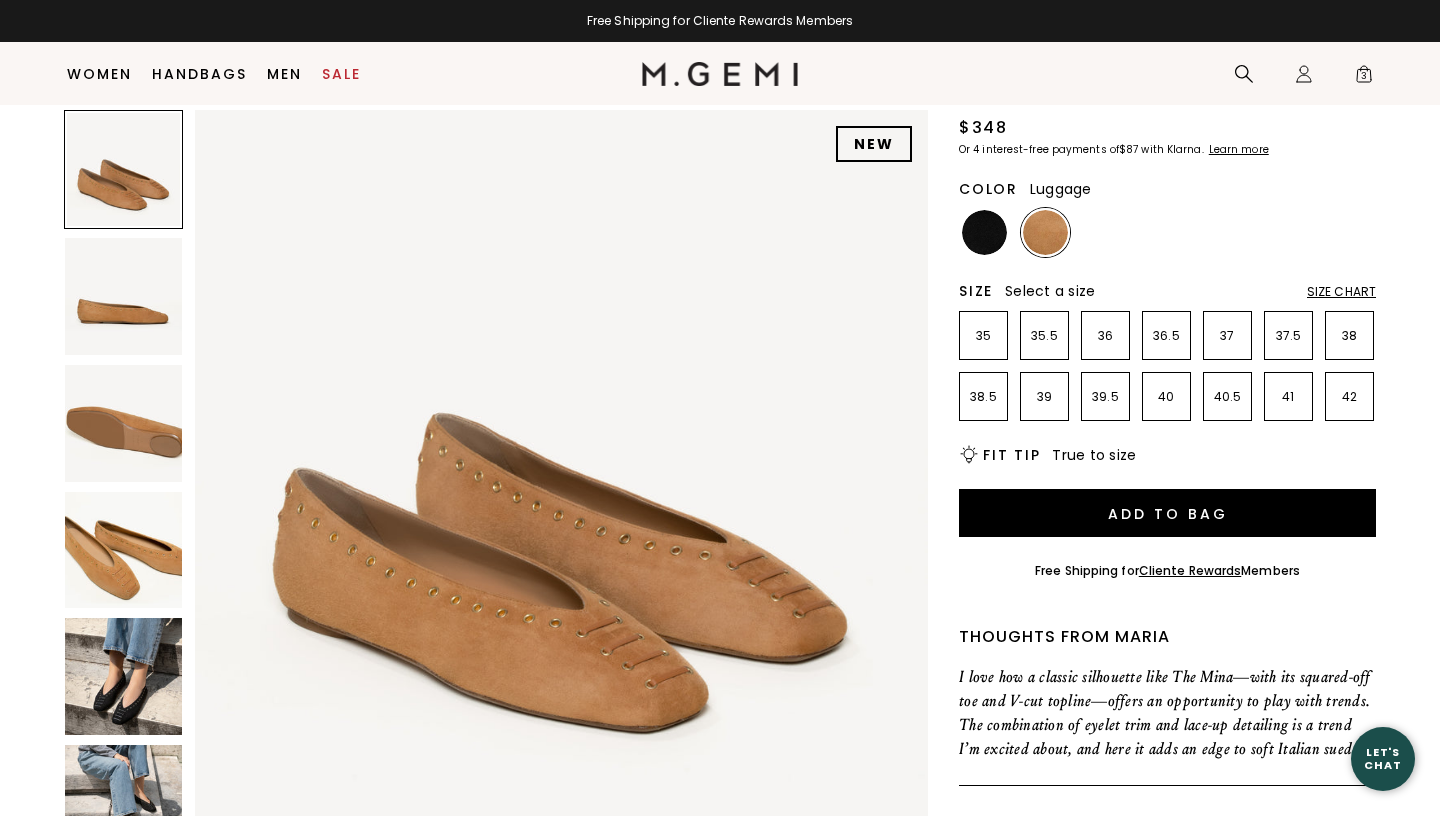 click at bounding box center (123, 676) 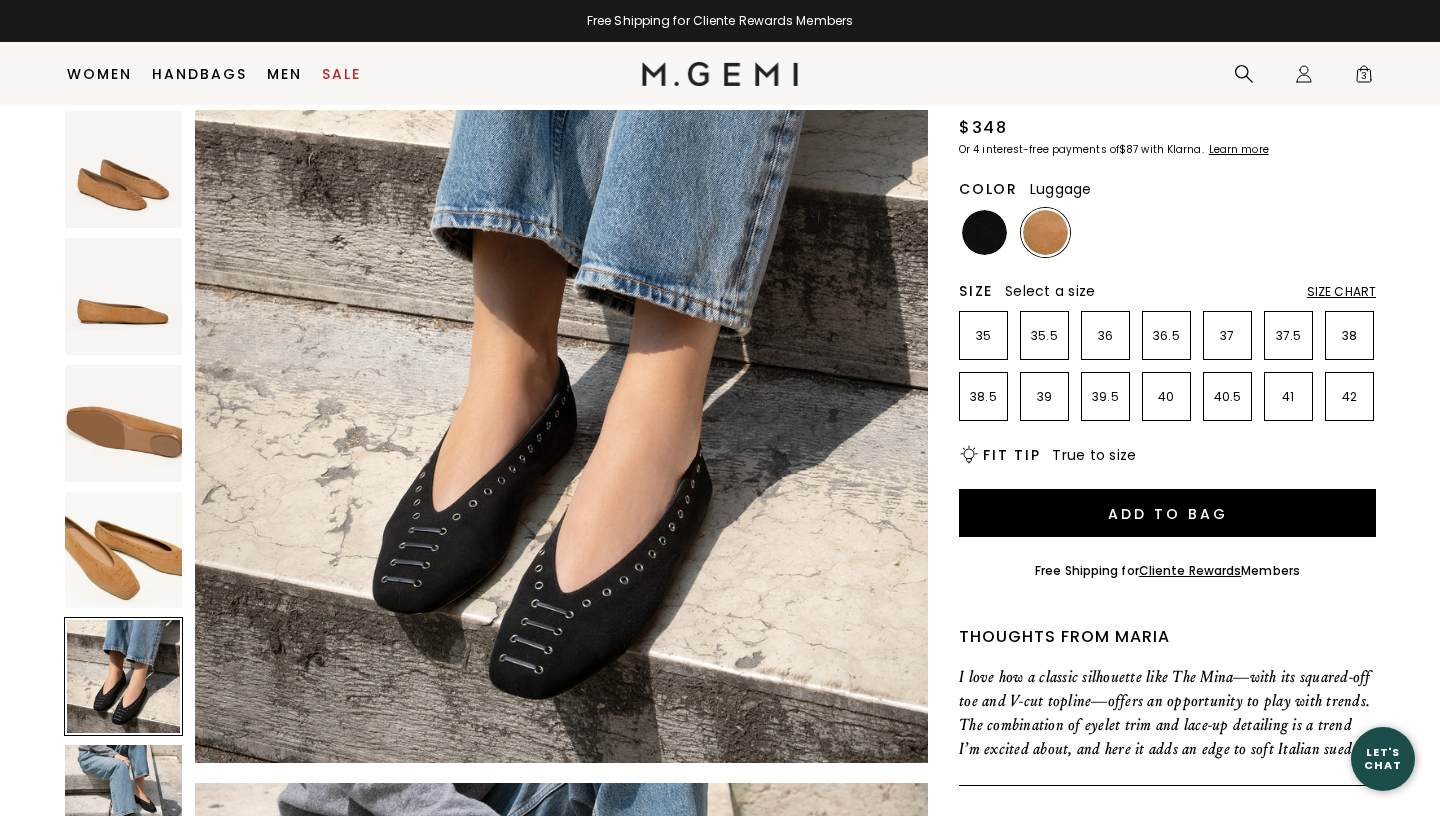 scroll, scrollTop: 3093, scrollLeft: 0, axis: vertical 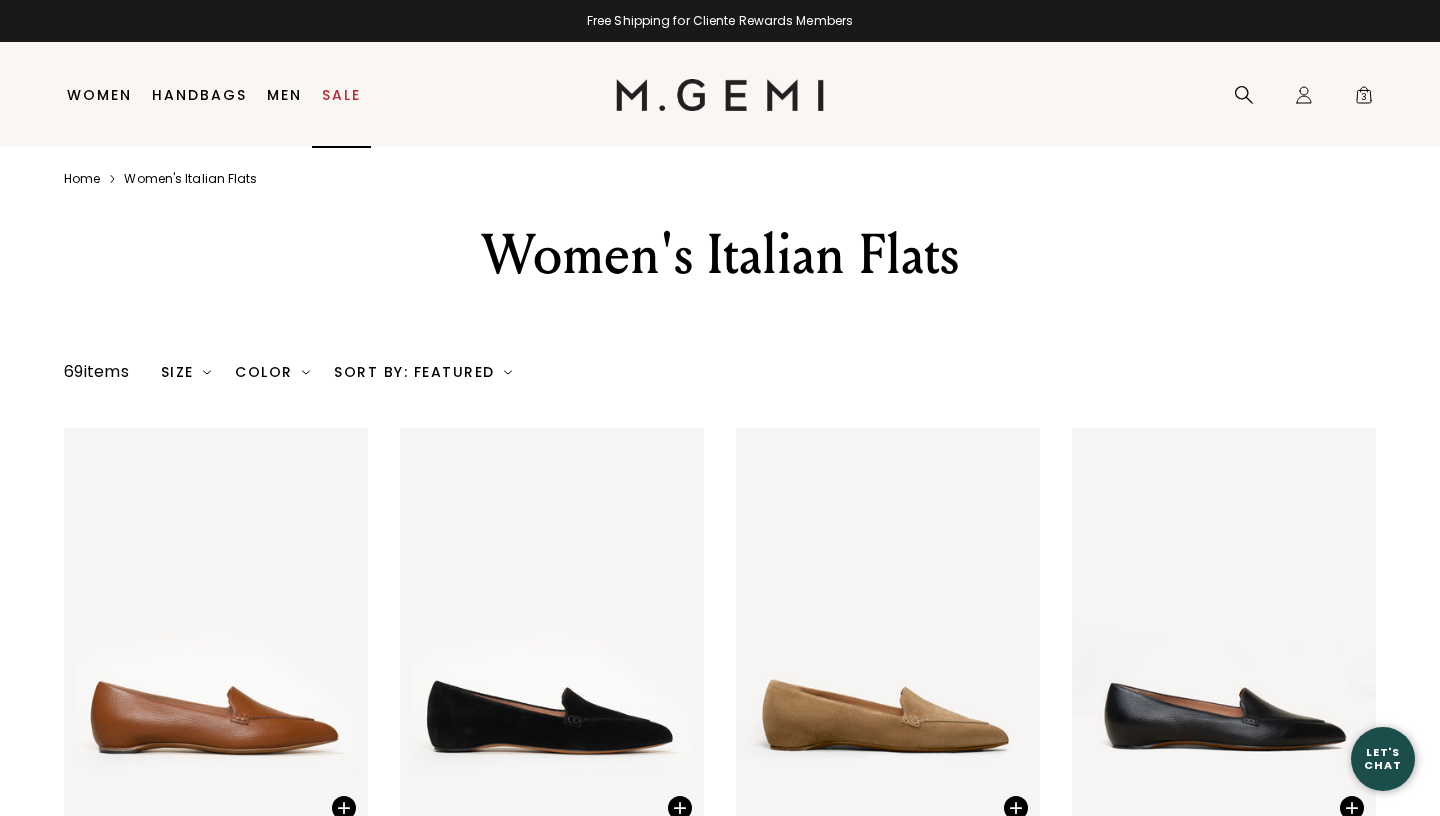 click on "Sale" at bounding box center (341, 95) 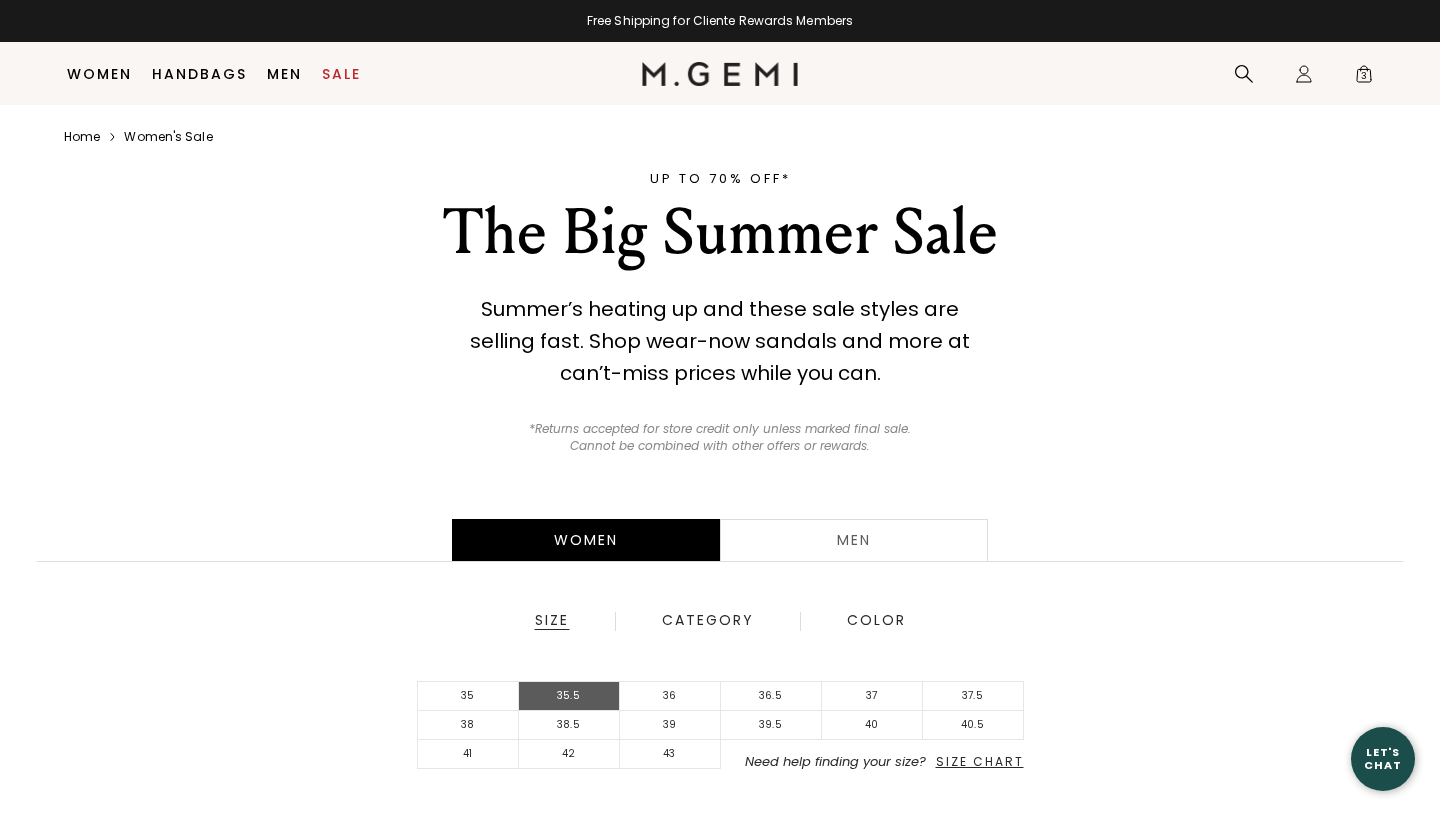 scroll, scrollTop: 307, scrollLeft: 0, axis: vertical 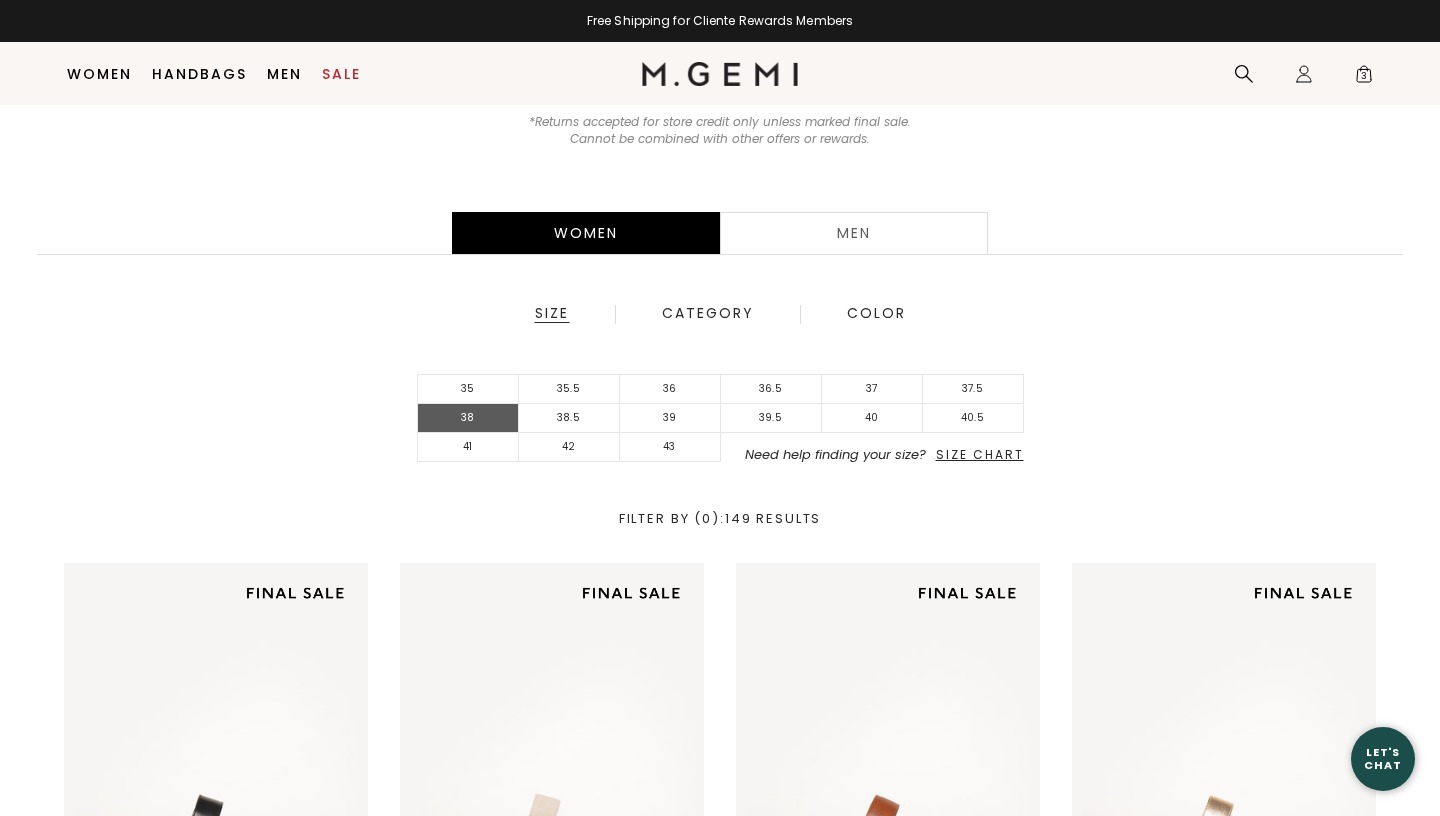 click on "38" at bounding box center (468, 418) 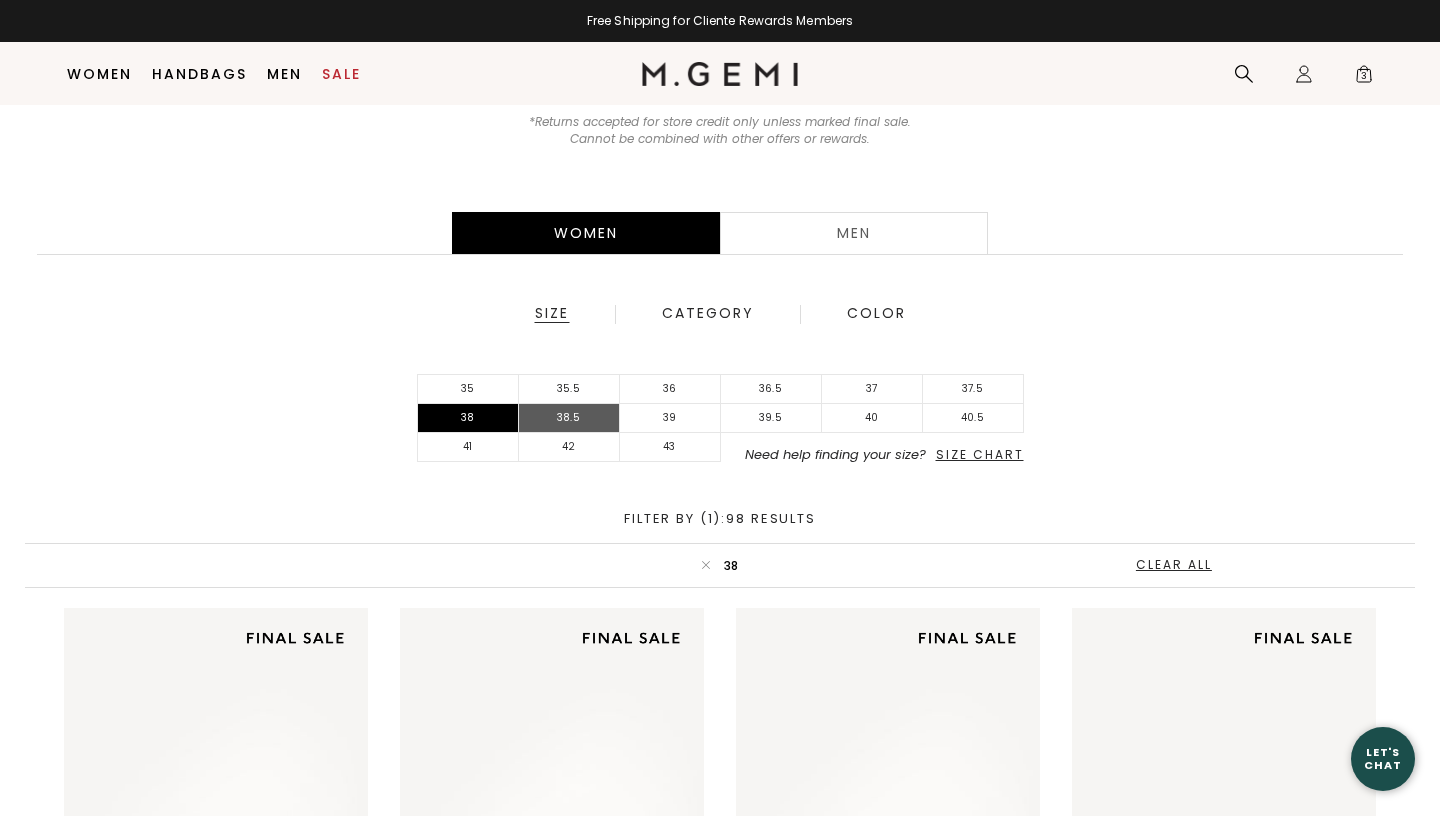 click on "38.5" at bounding box center [569, 418] 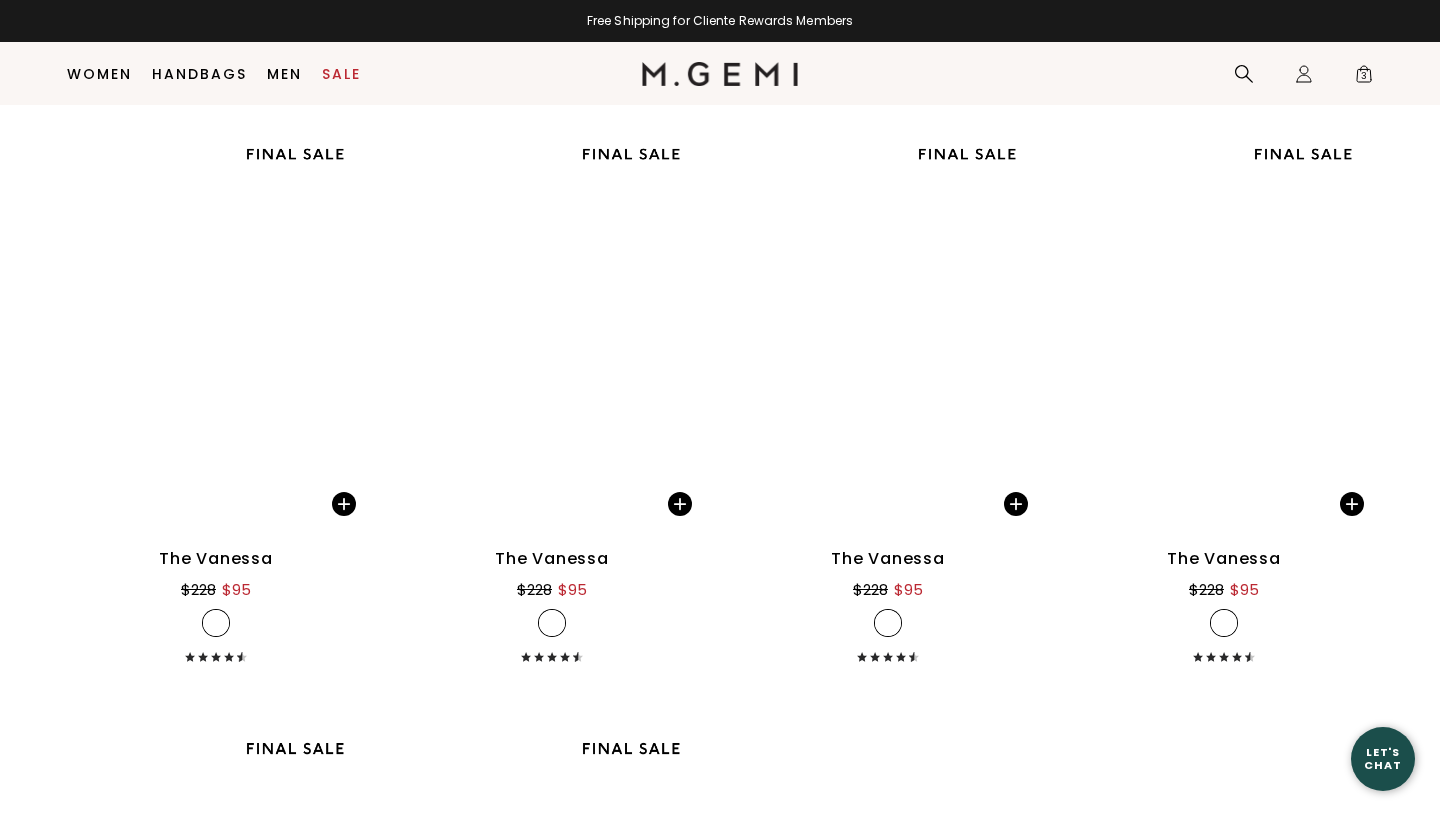 scroll, scrollTop: 4362, scrollLeft: 0, axis: vertical 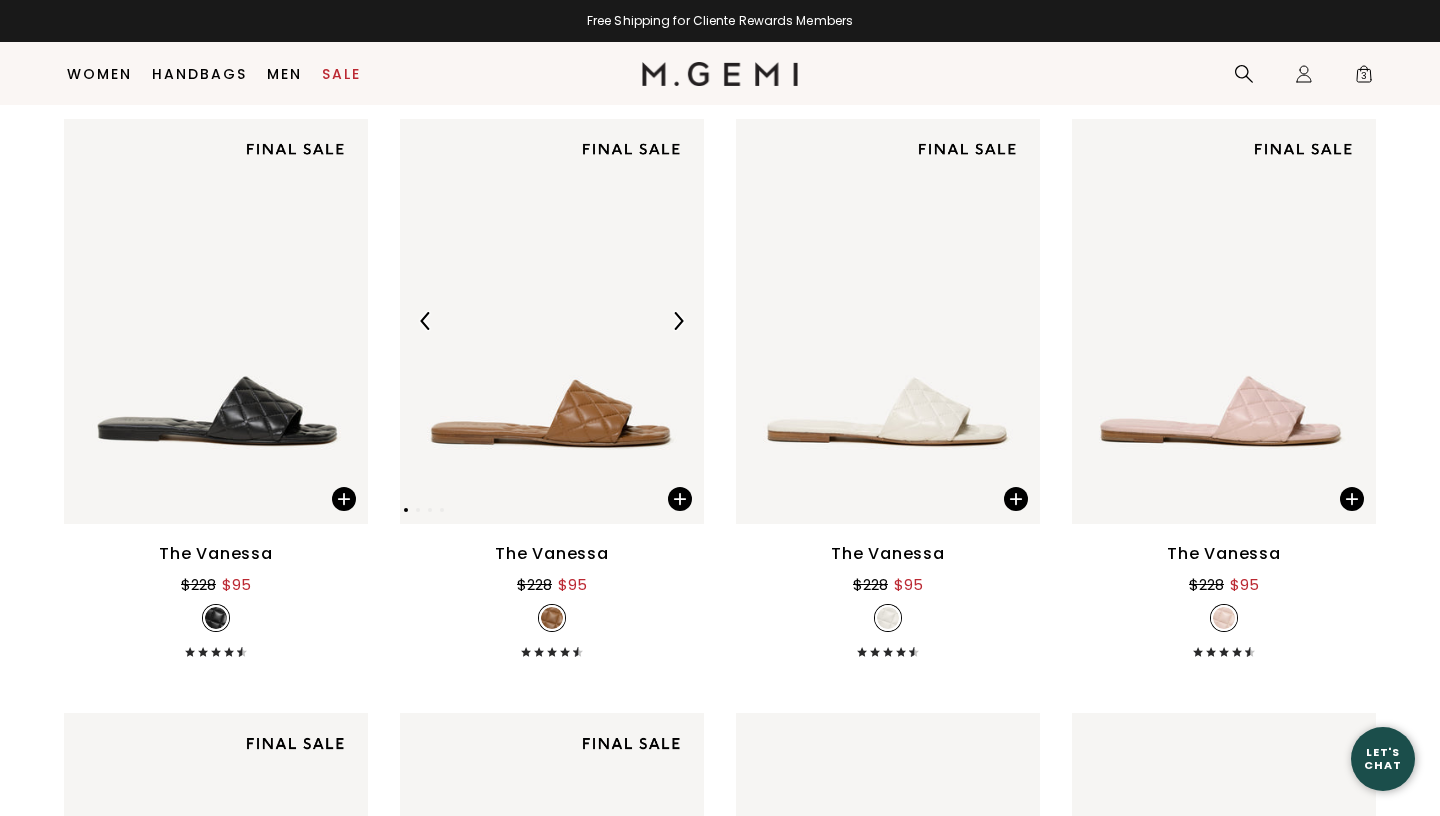 click at bounding box center (552, 321) 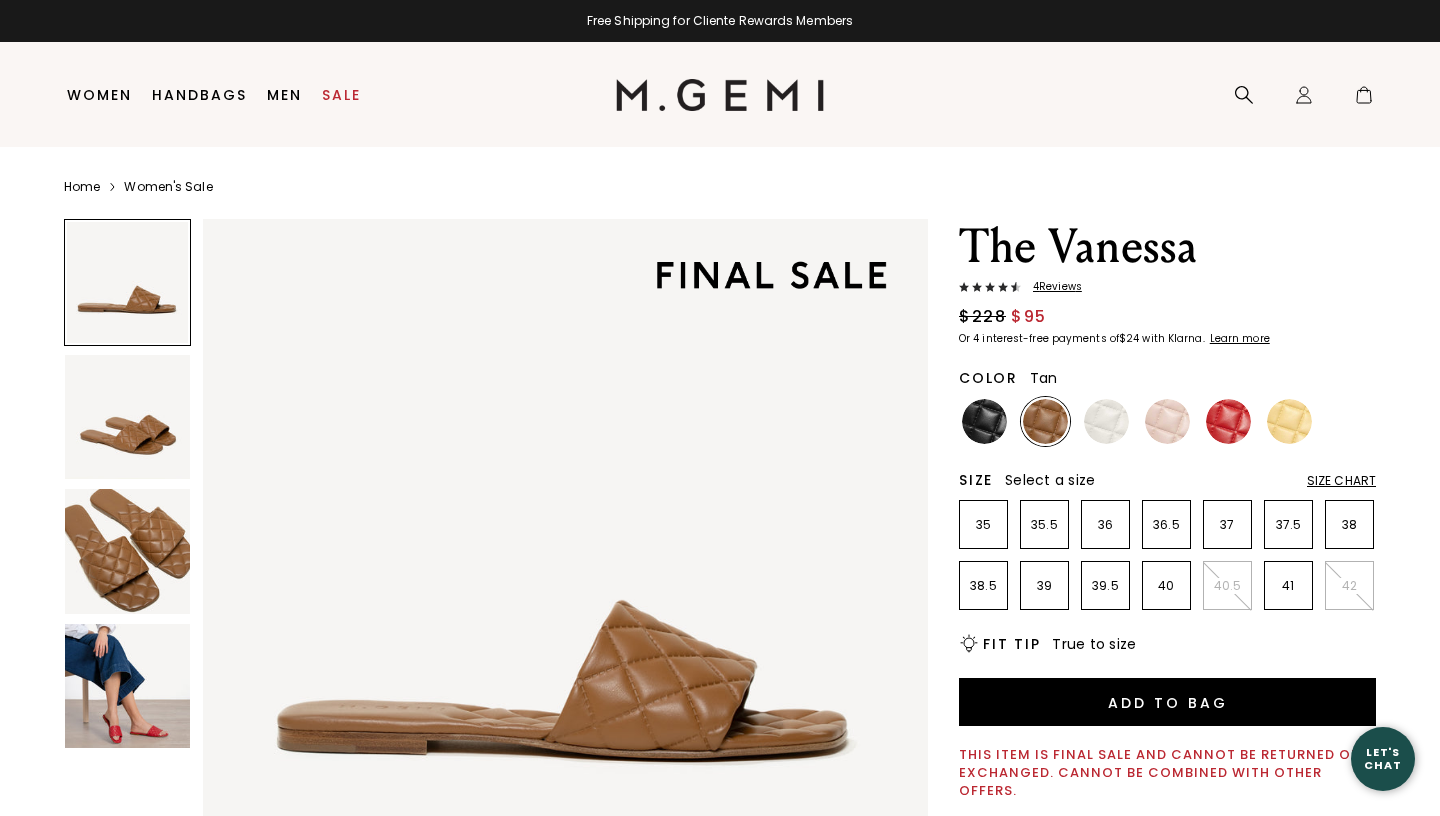 scroll, scrollTop: 0, scrollLeft: 0, axis: both 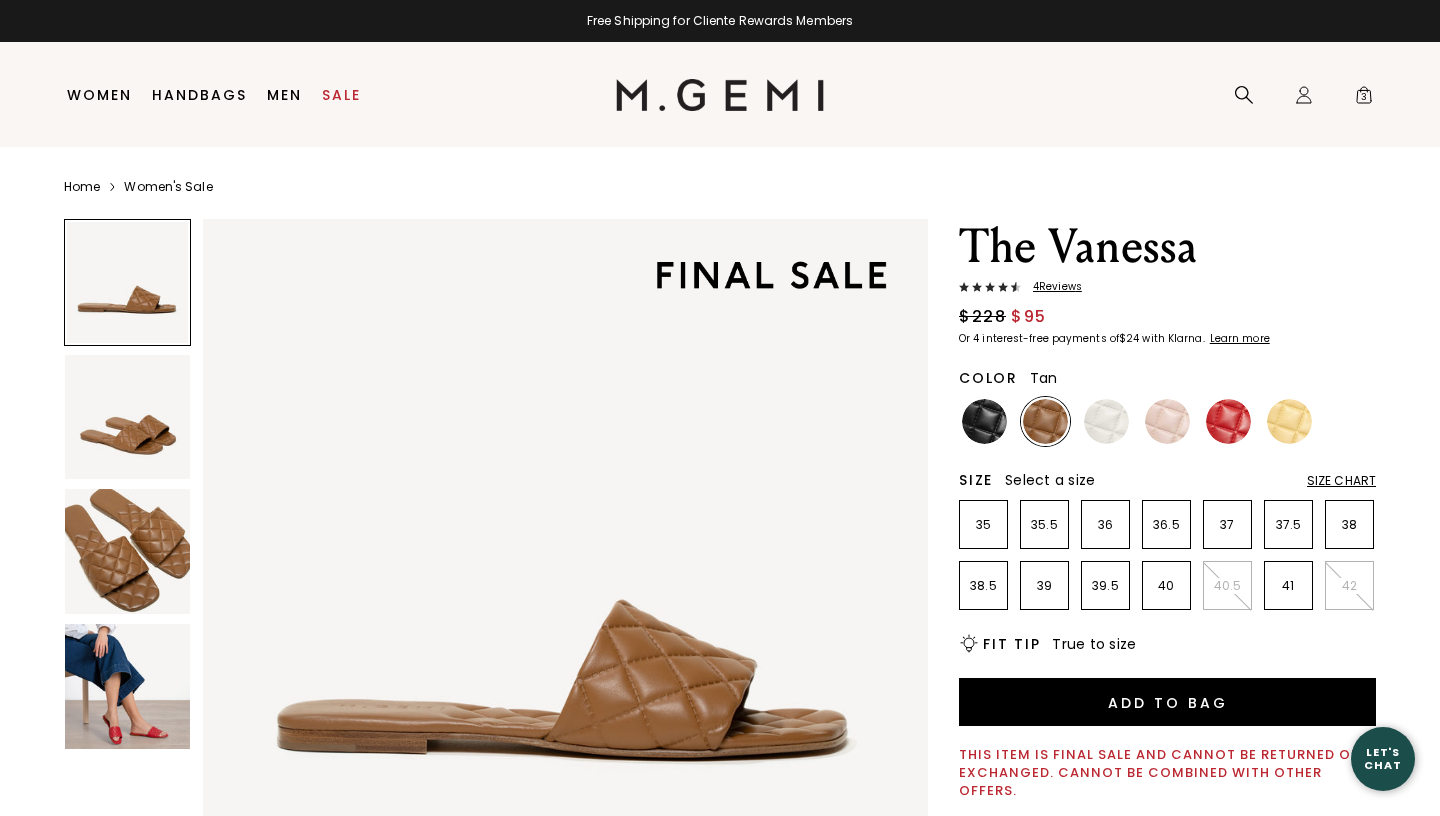 click at bounding box center (127, 551) 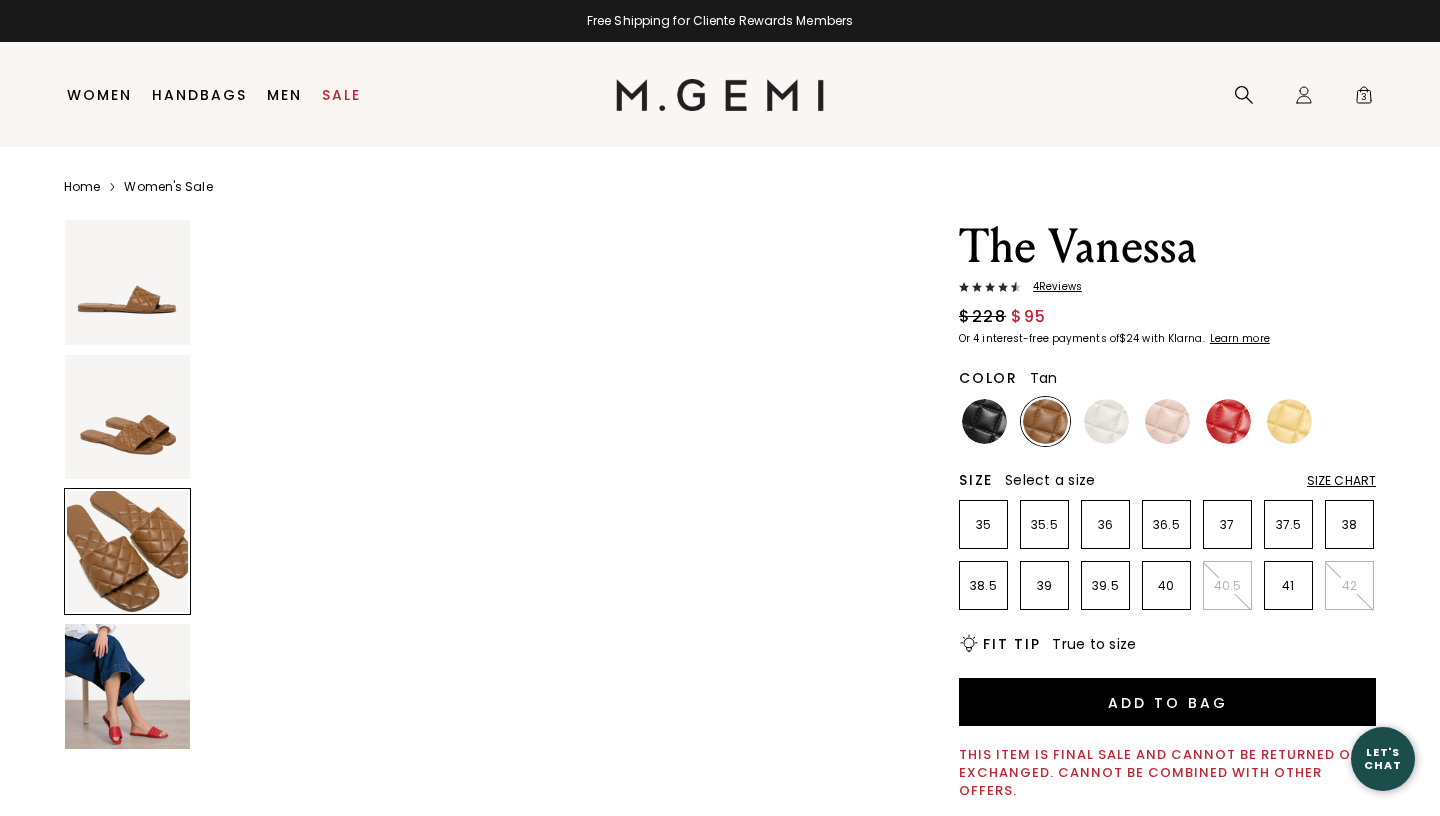 scroll, scrollTop: 1531, scrollLeft: 0, axis: vertical 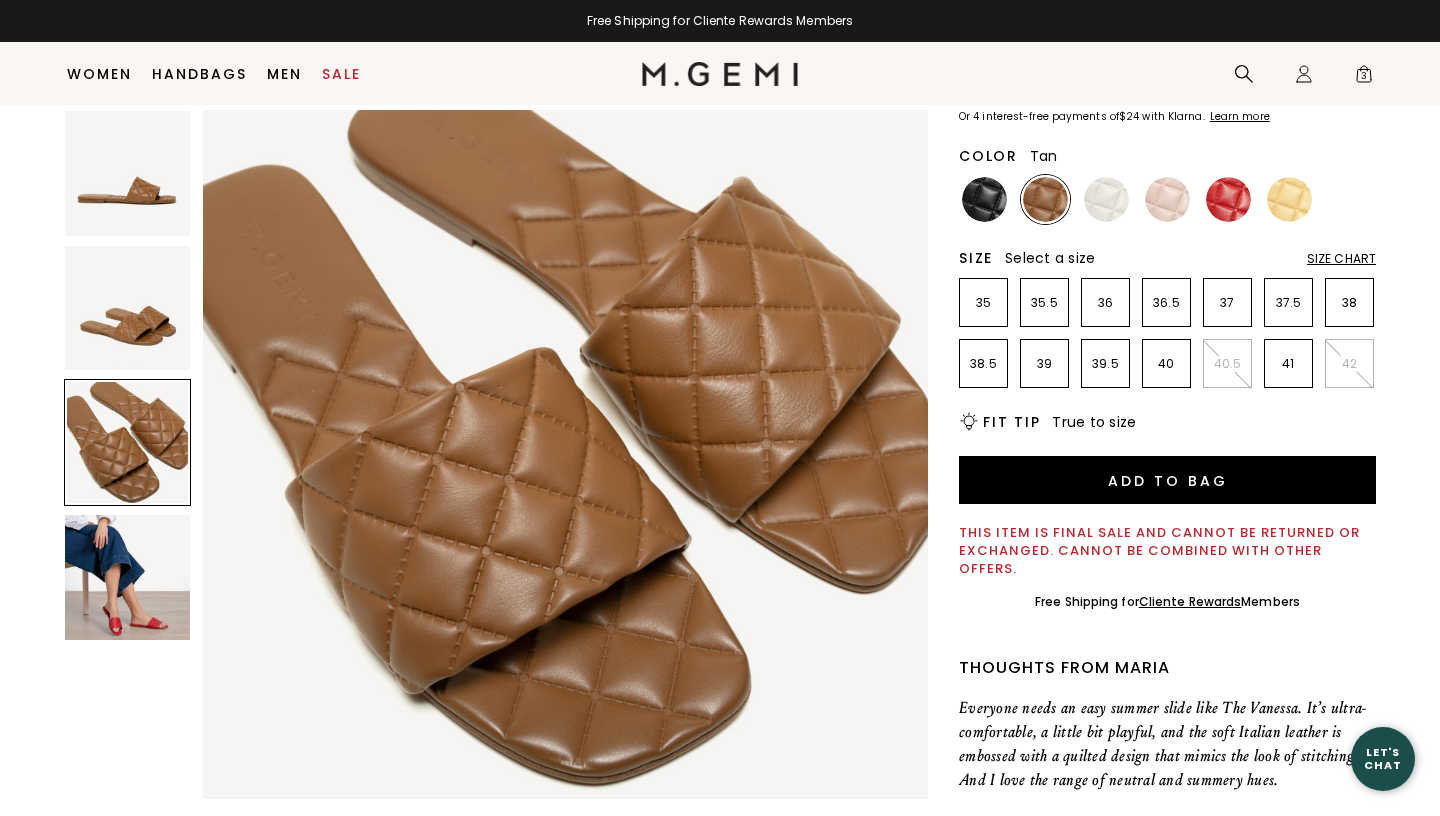 click at bounding box center (984, 199) 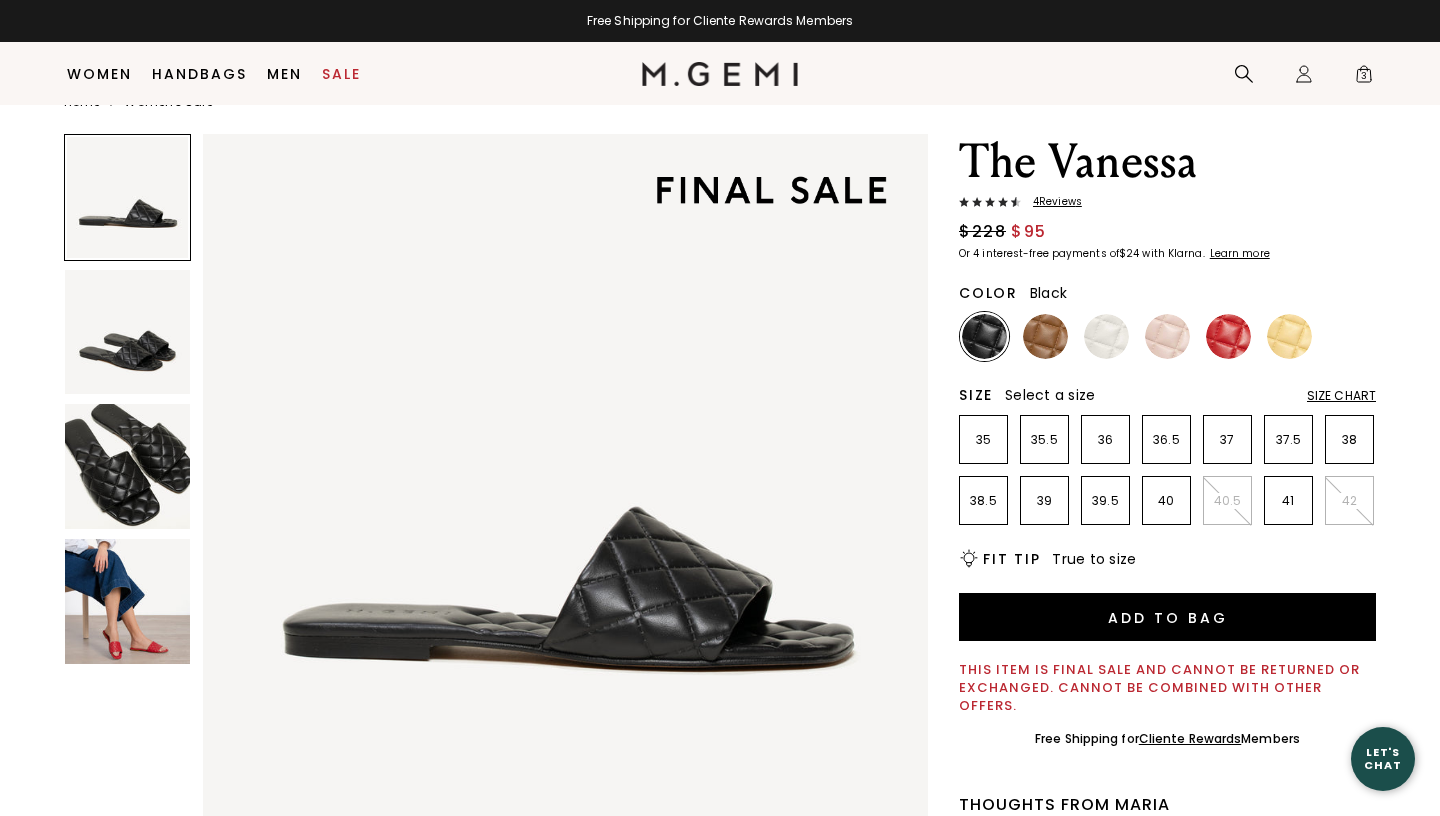 scroll, scrollTop: 38, scrollLeft: 0, axis: vertical 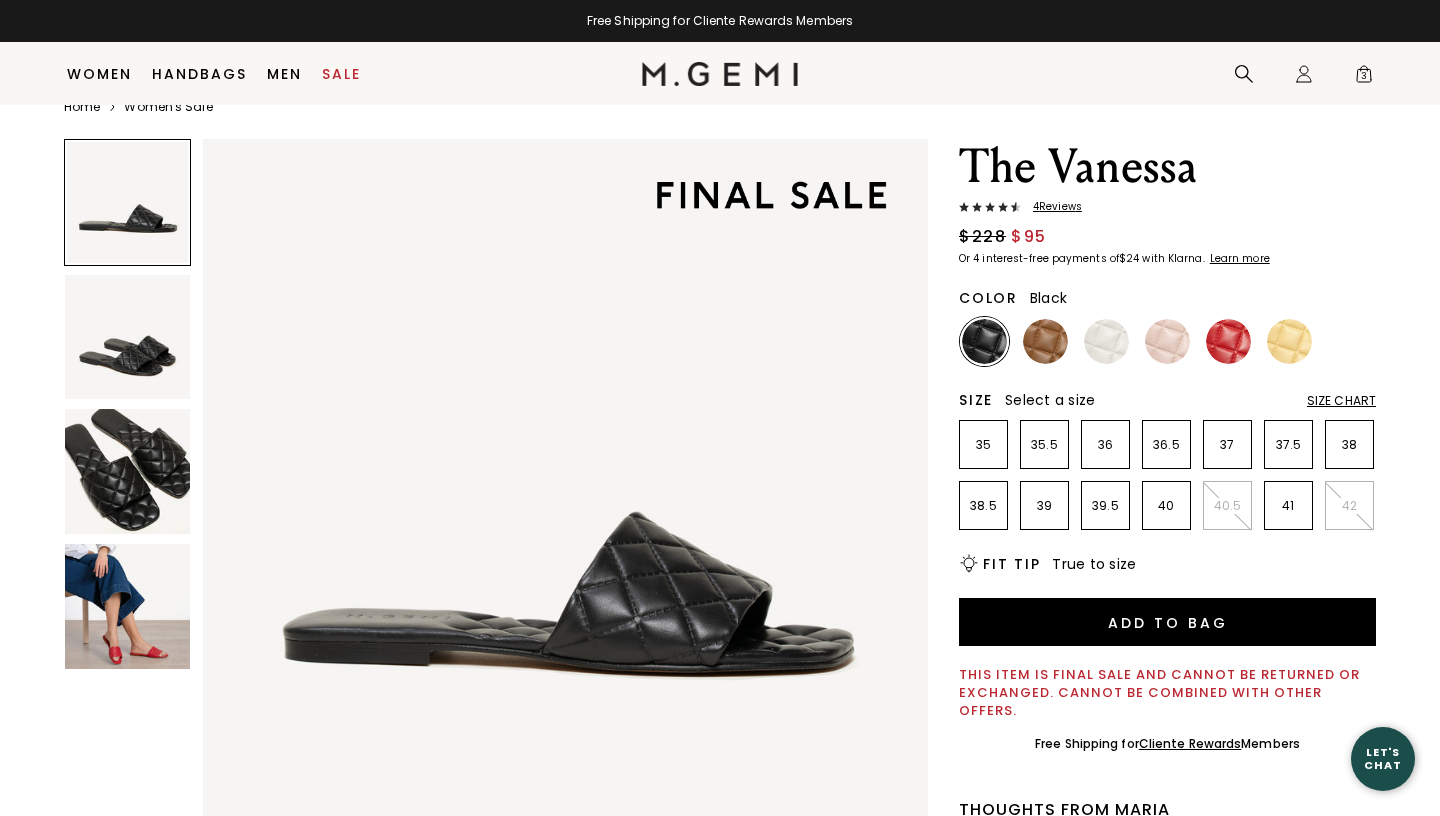 click on "4  Review s" at bounding box center (1051, 207) 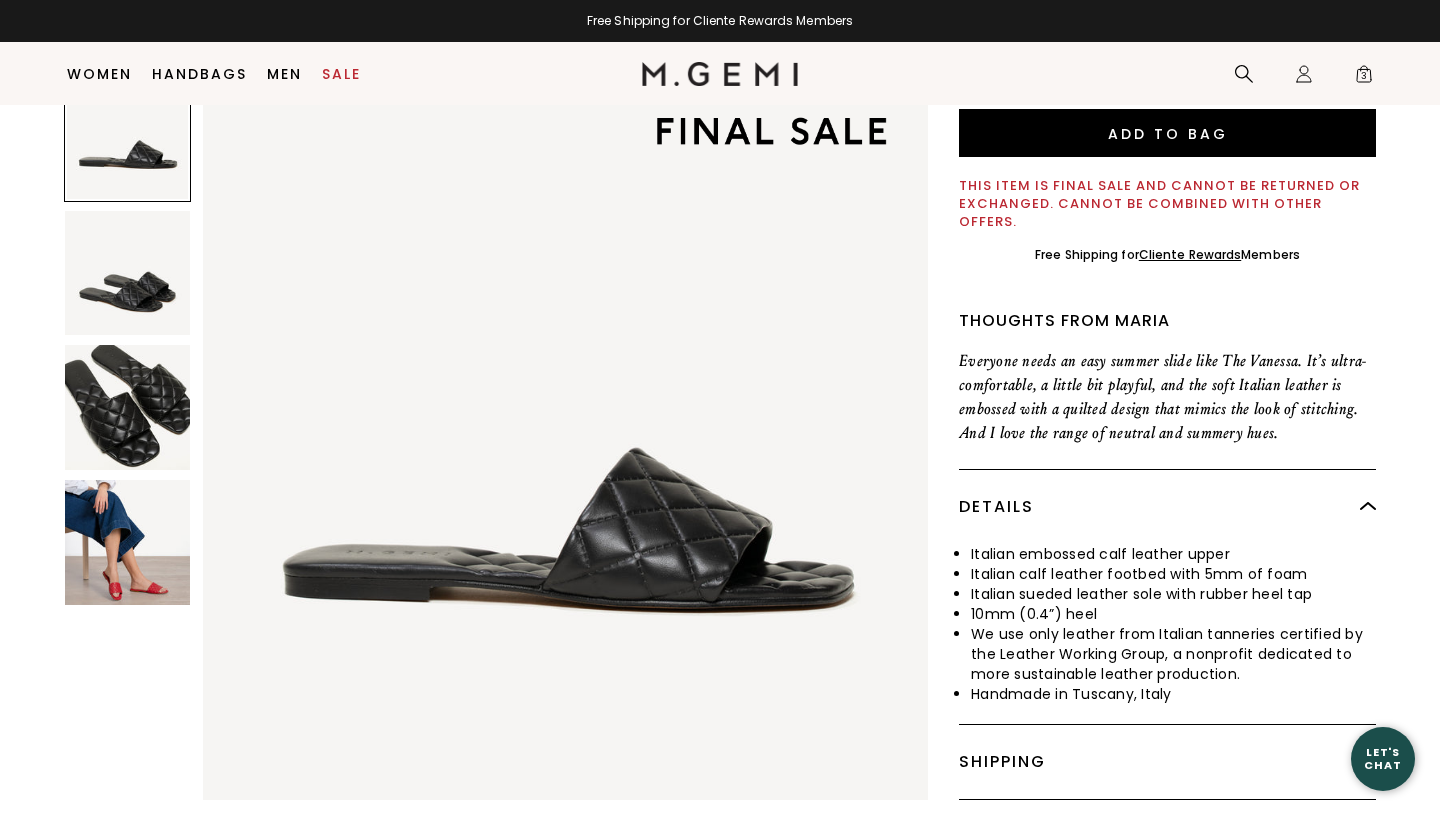 scroll, scrollTop: 0, scrollLeft: 0, axis: both 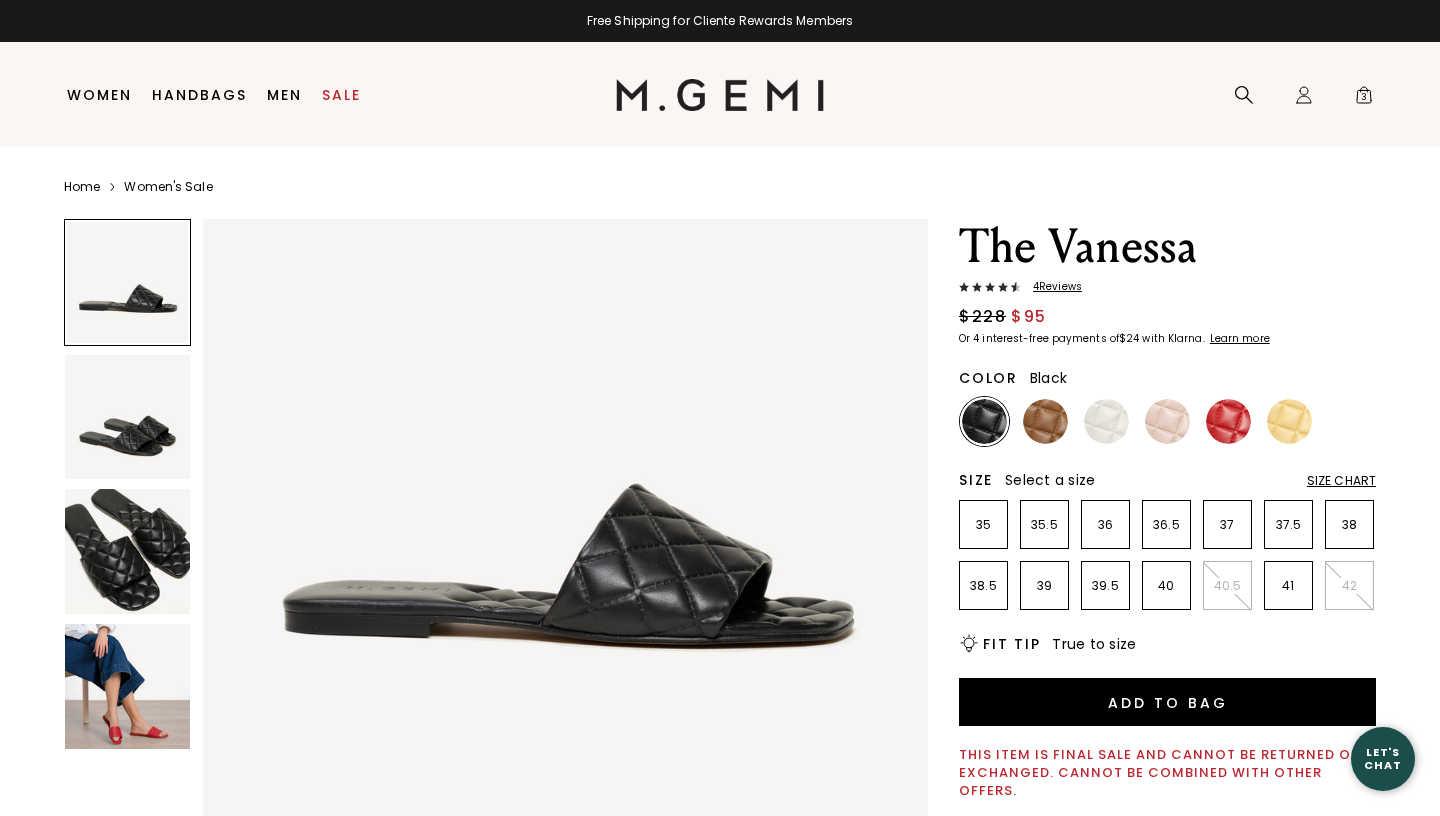 click at bounding box center (127, 686) 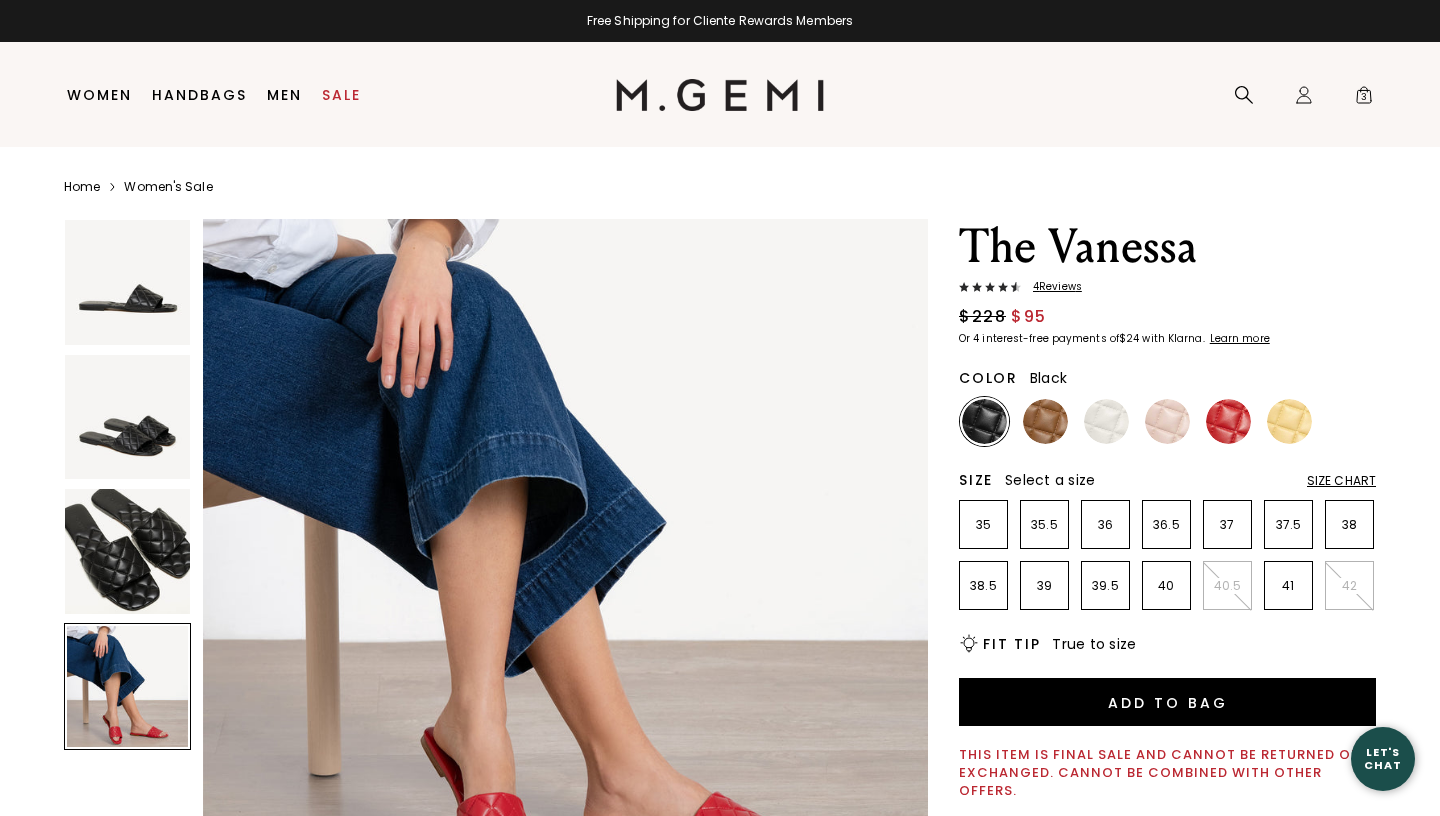 scroll, scrollTop: 2296, scrollLeft: 0, axis: vertical 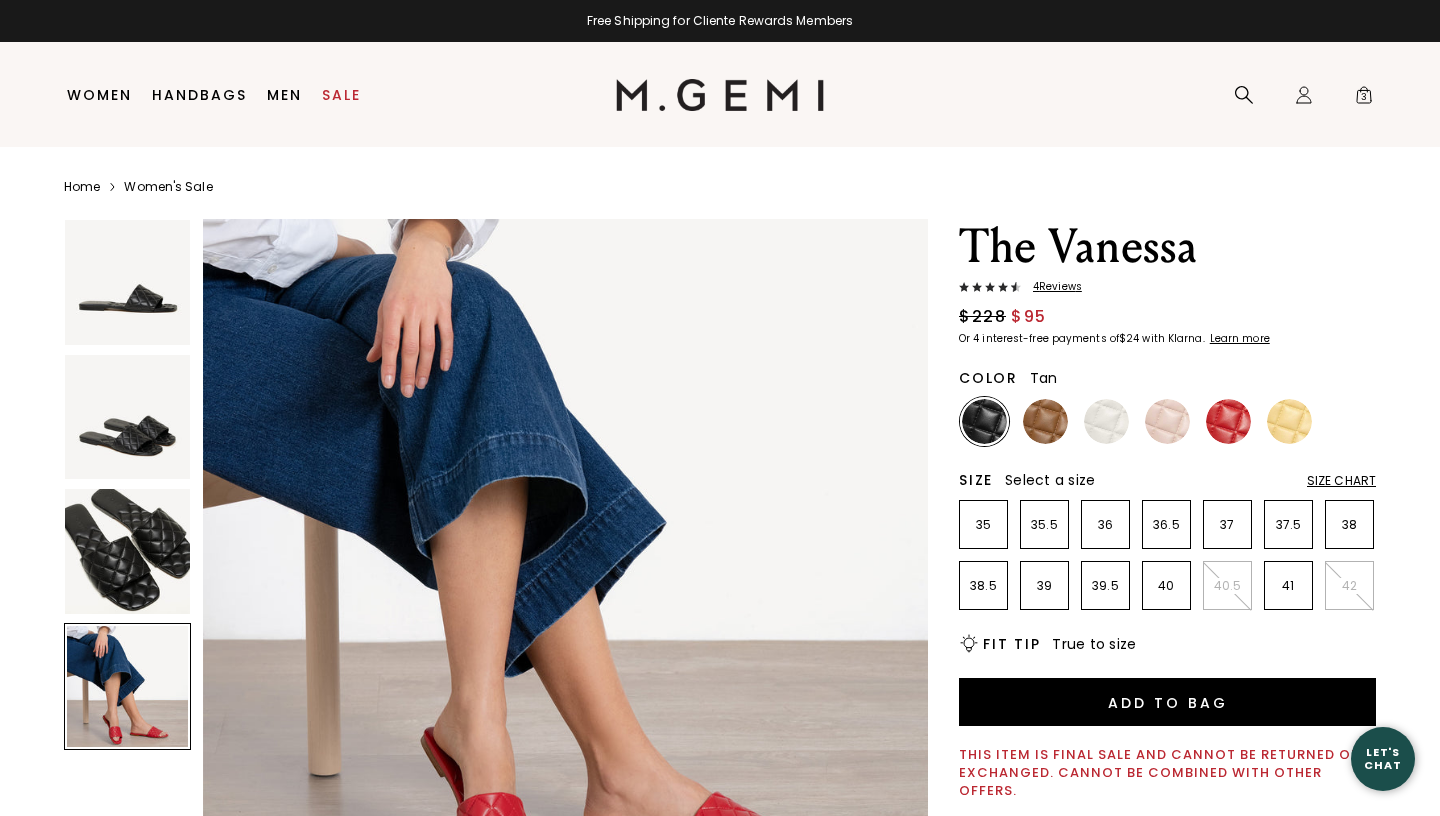 click at bounding box center [1045, 421] 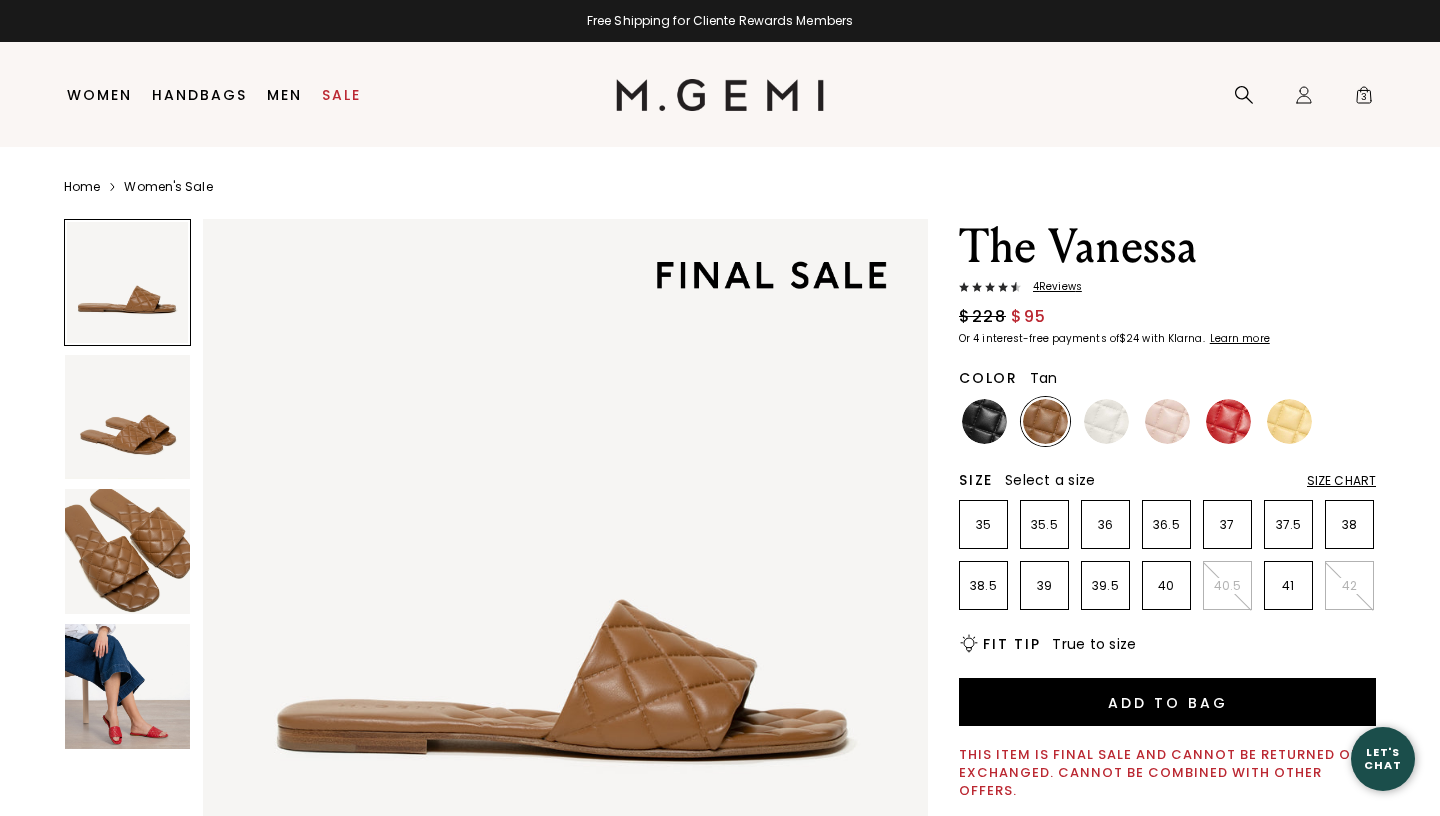 click at bounding box center (127, 551) 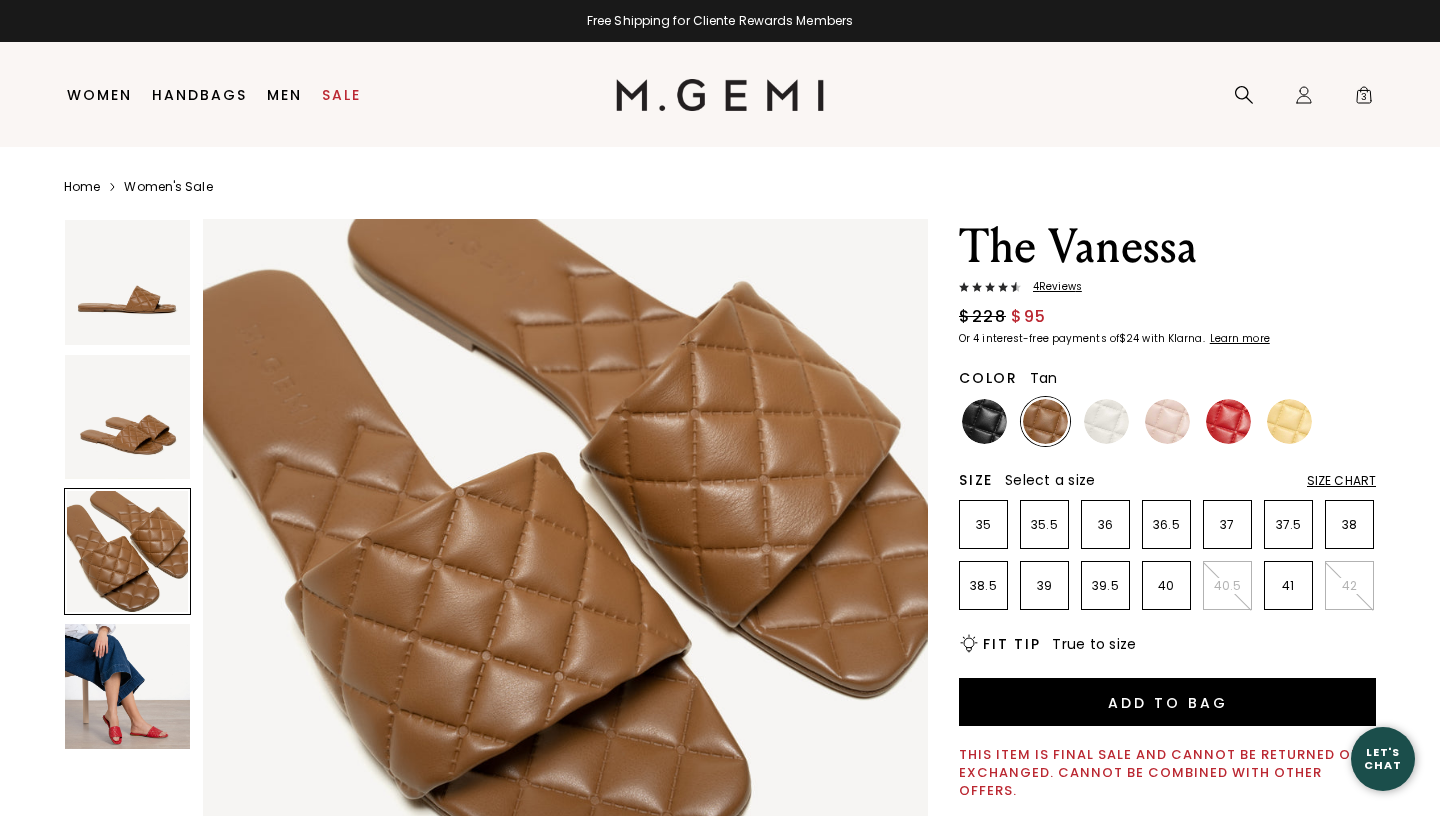 click at bounding box center [127, 686] 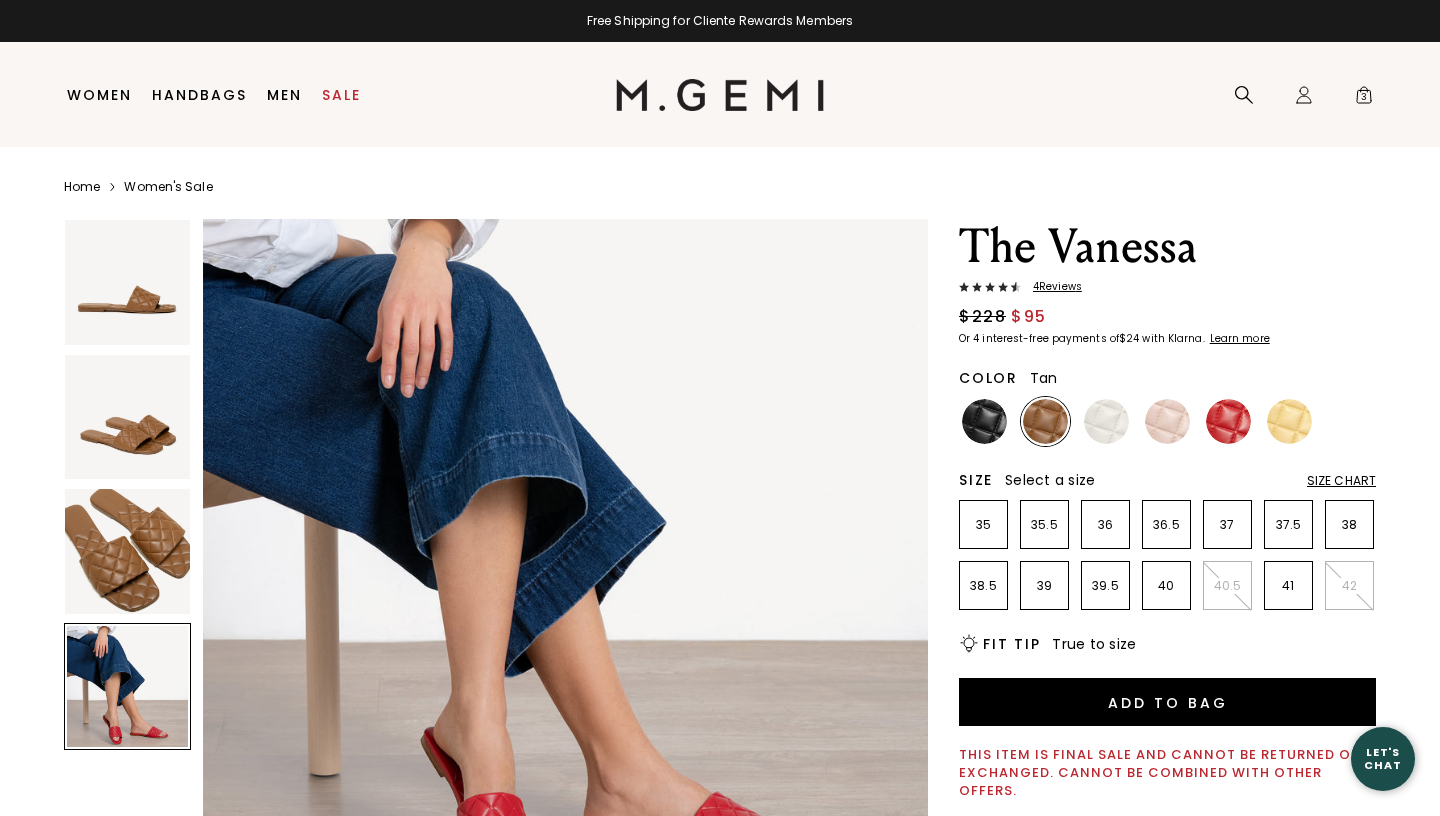 scroll, scrollTop: 2296, scrollLeft: 0, axis: vertical 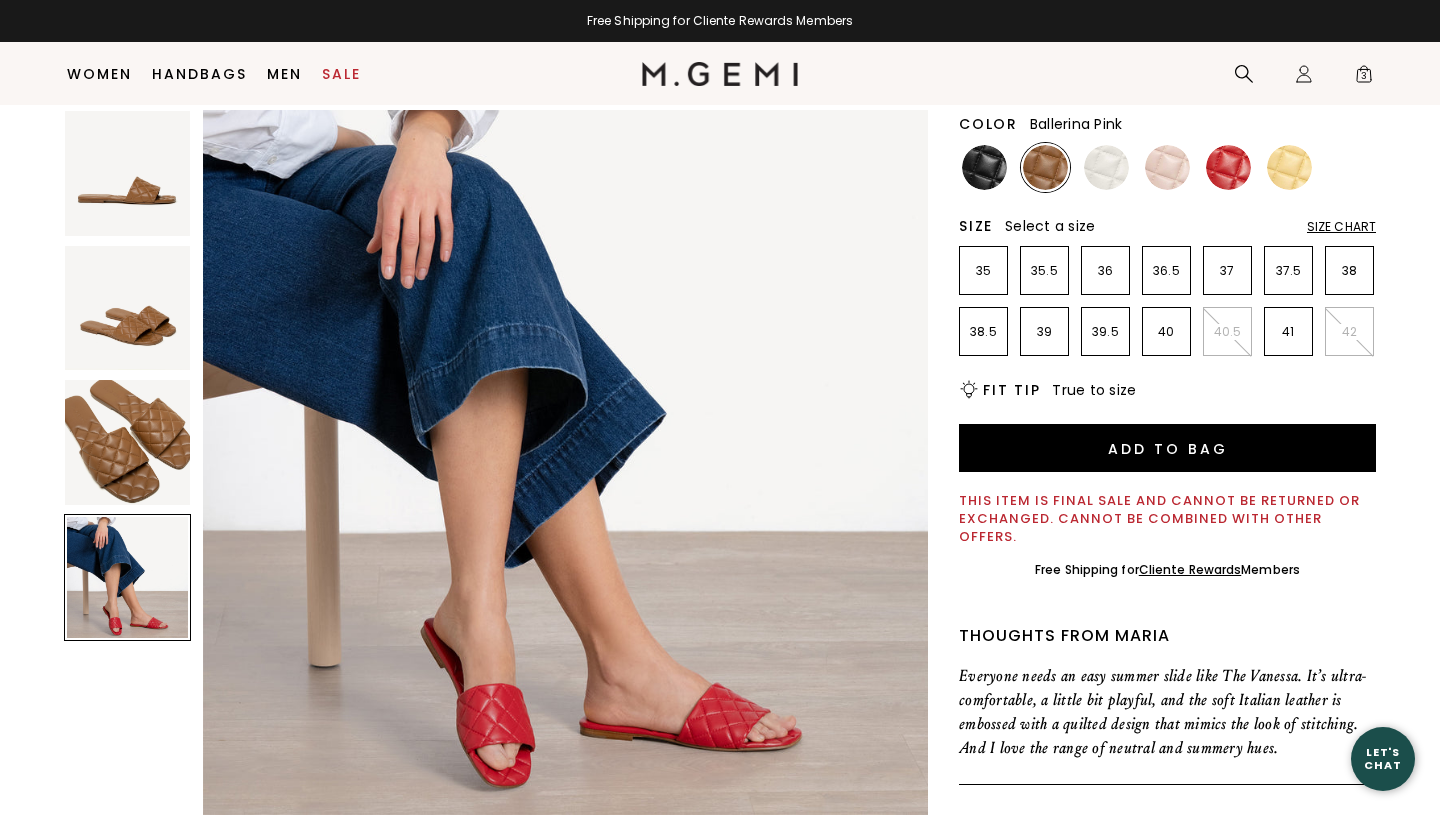 click at bounding box center [1167, 167] 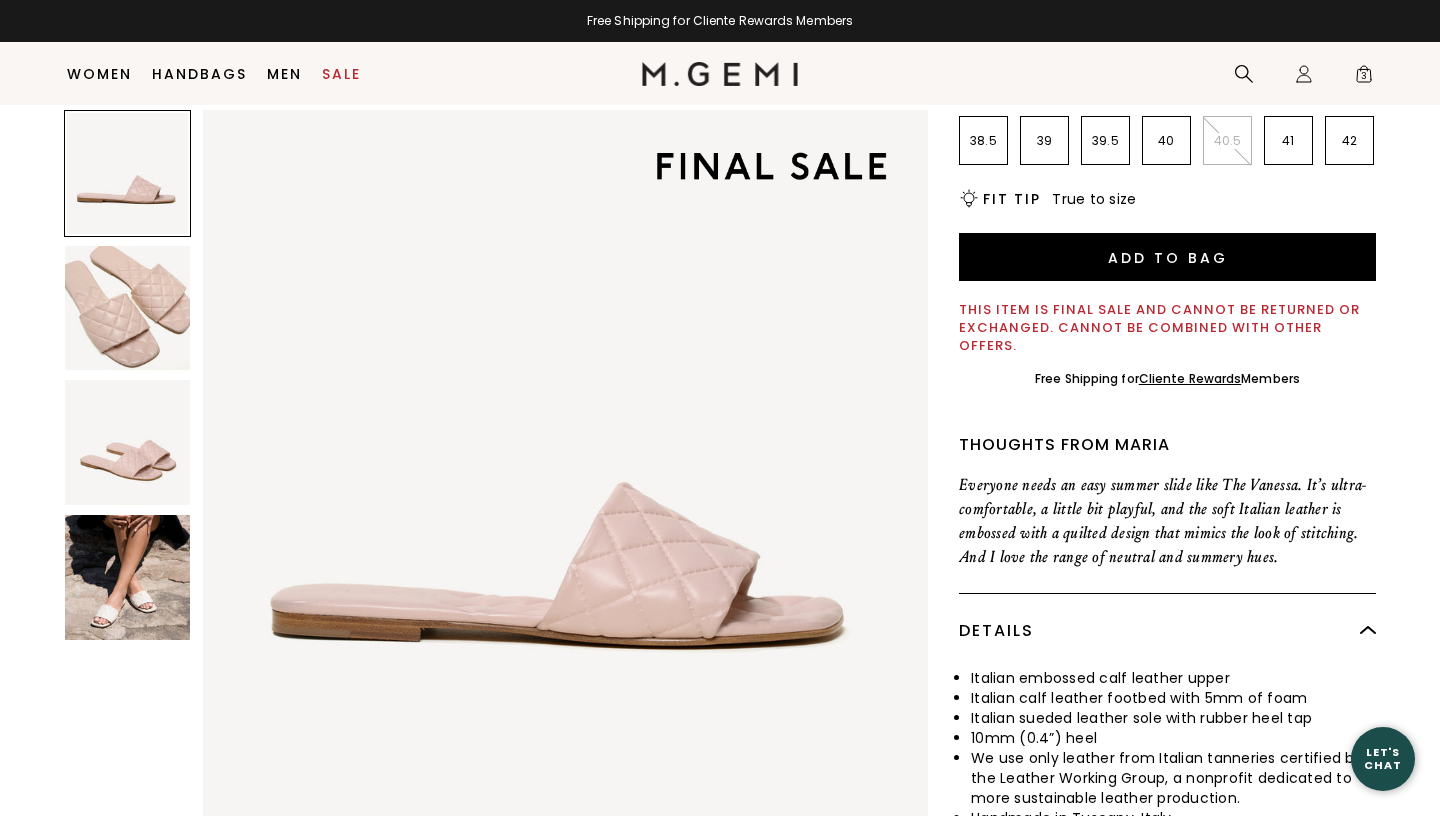 scroll, scrollTop: 498, scrollLeft: 0, axis: vertical 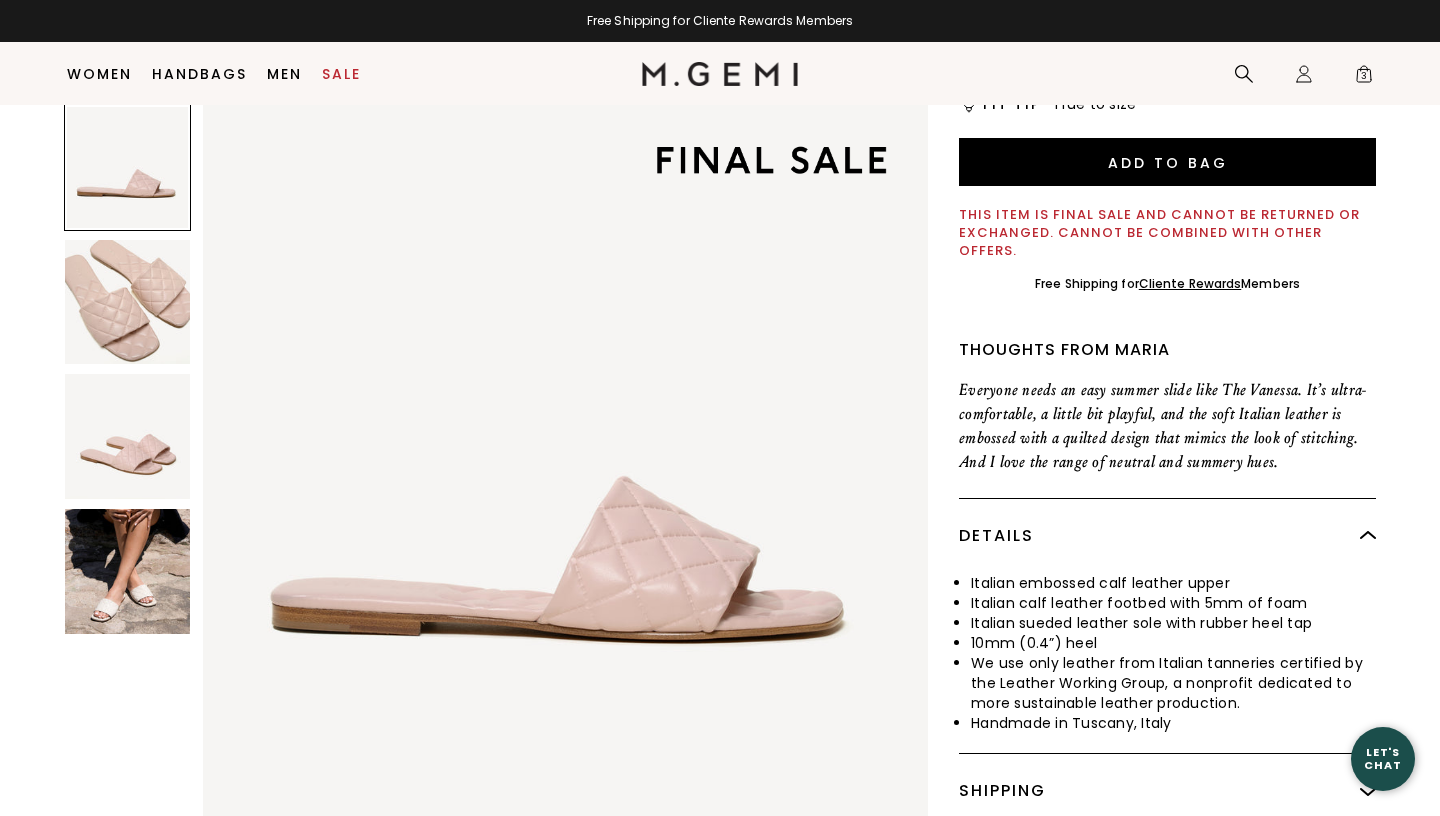 click at bounding box center (127, 436) 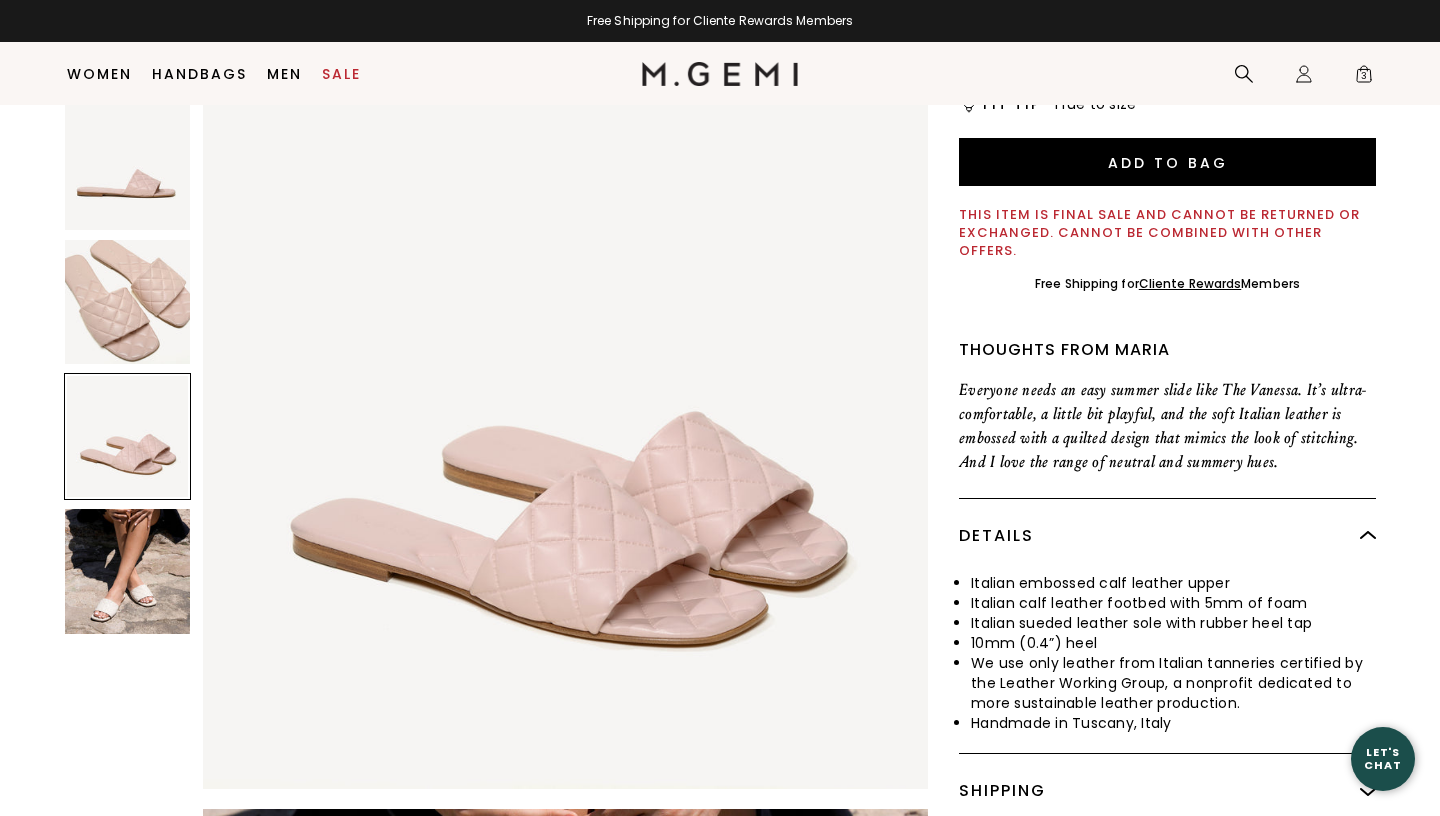click at bounding box center (127, 571) 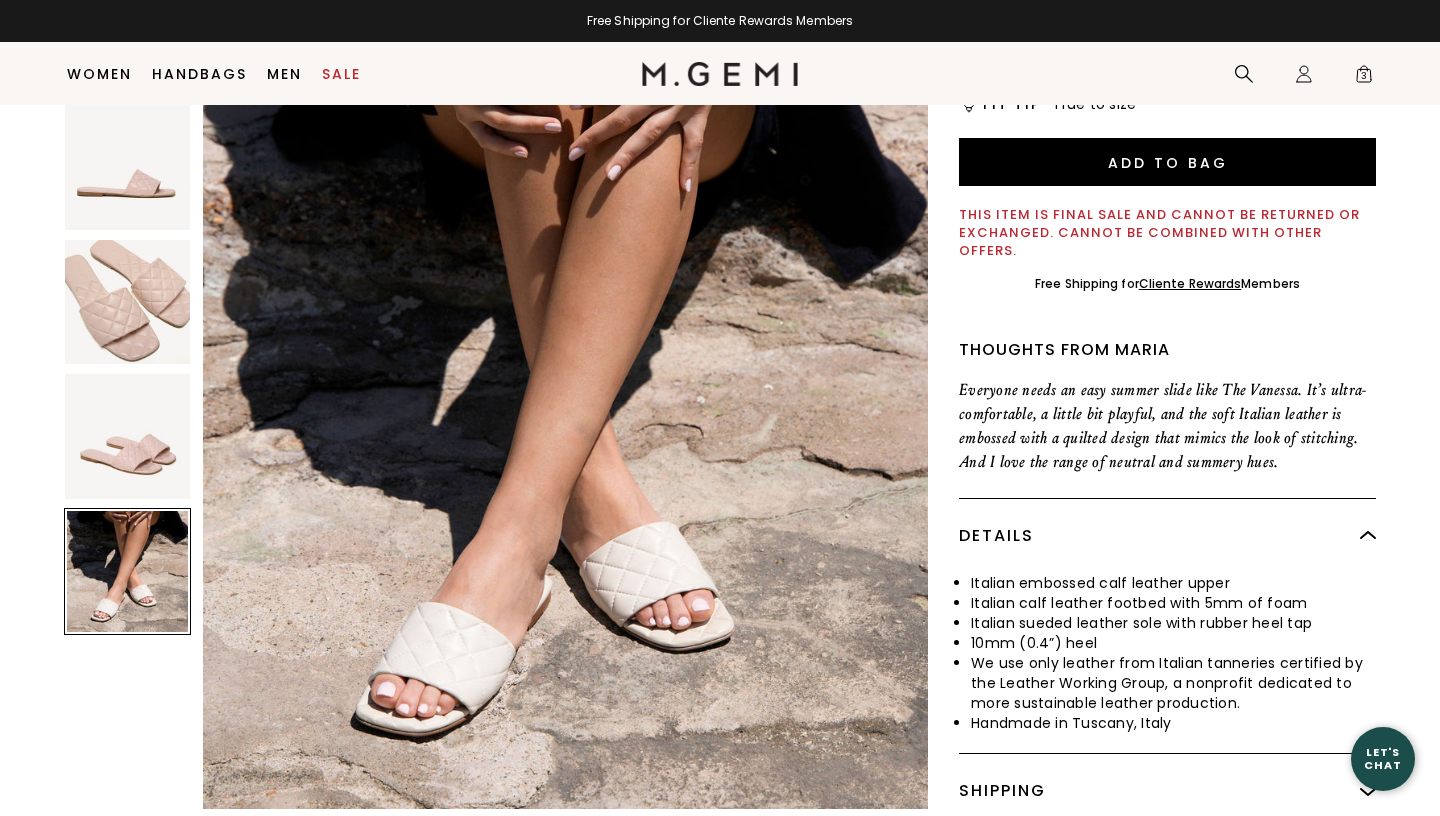 scroll, scrollTop: 2296, scrollLeft: 0, axis: vertical 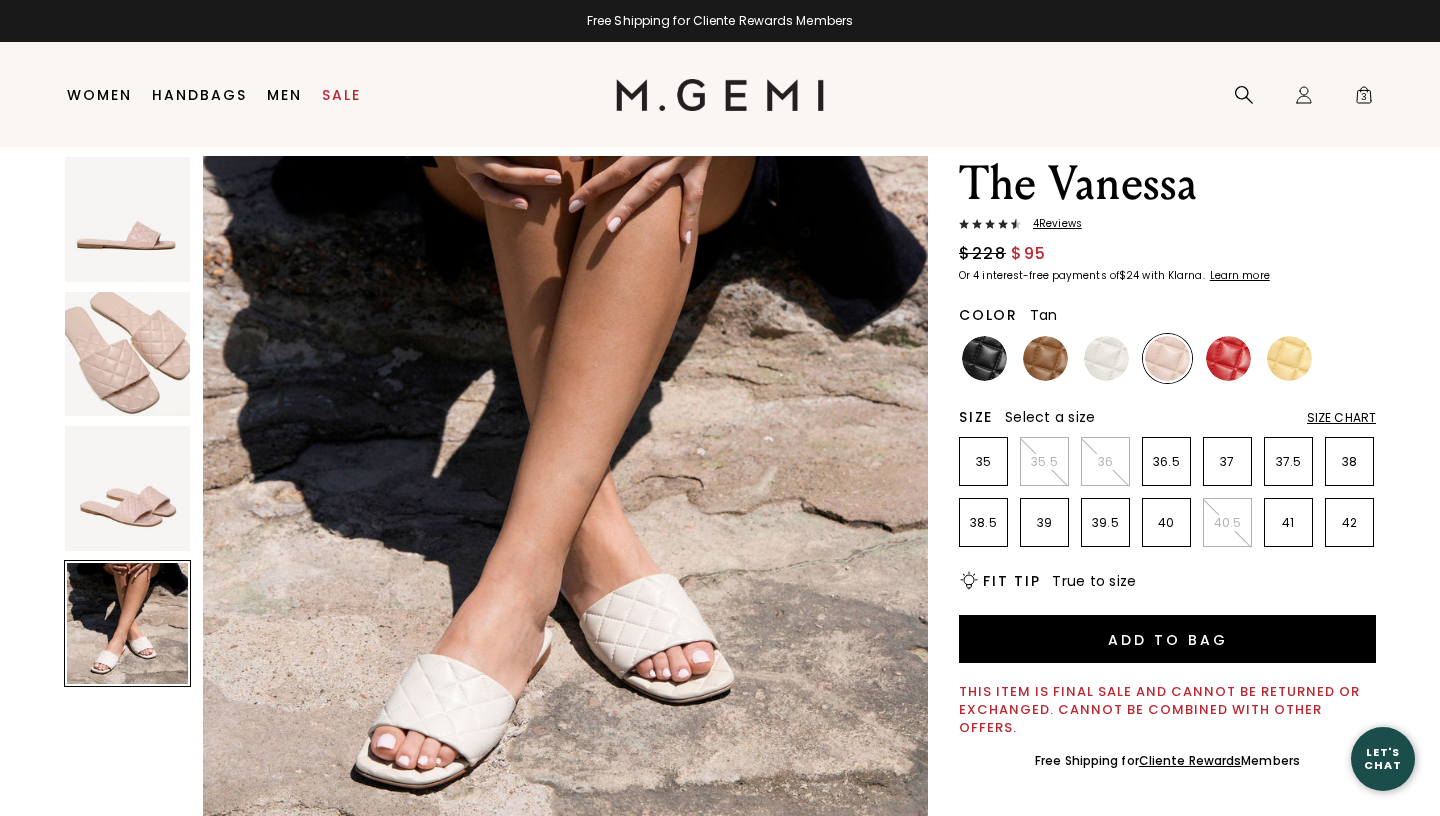 click at bounding box center [1045, 358] 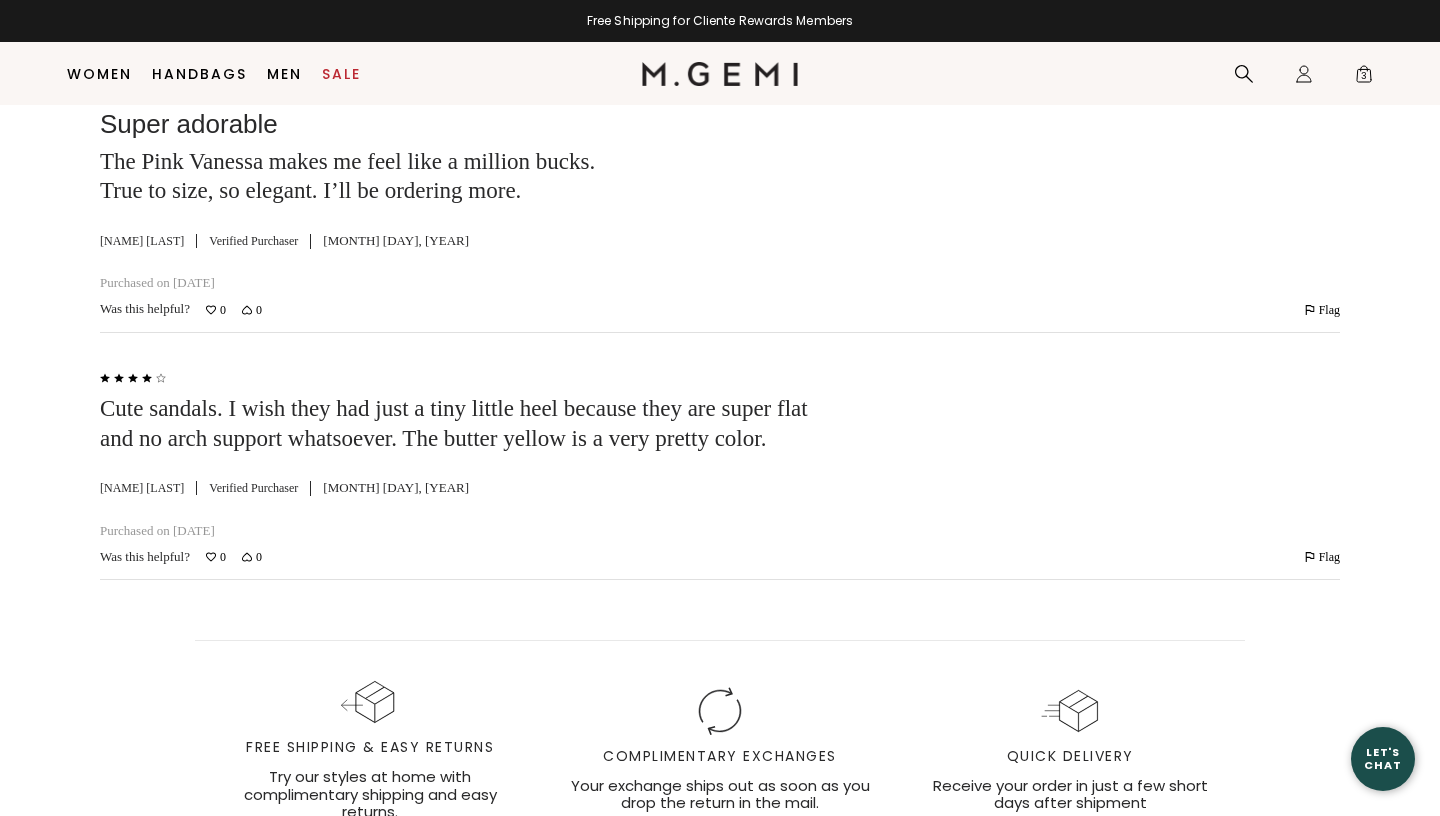 scroll, scrollTop: 3765, scrollLeft: 0, axis: vertical 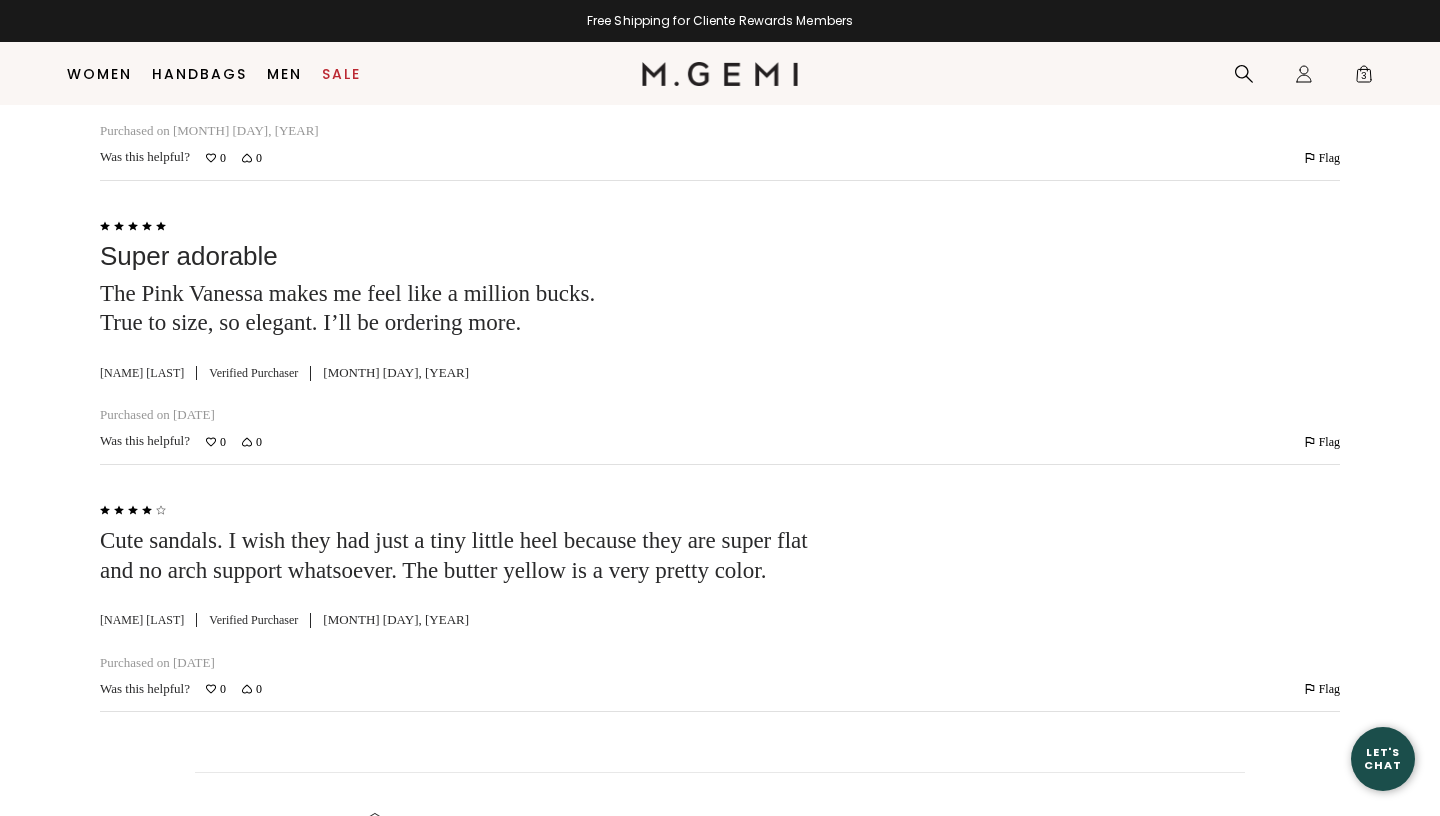 click at bounding box center (1104, 70) 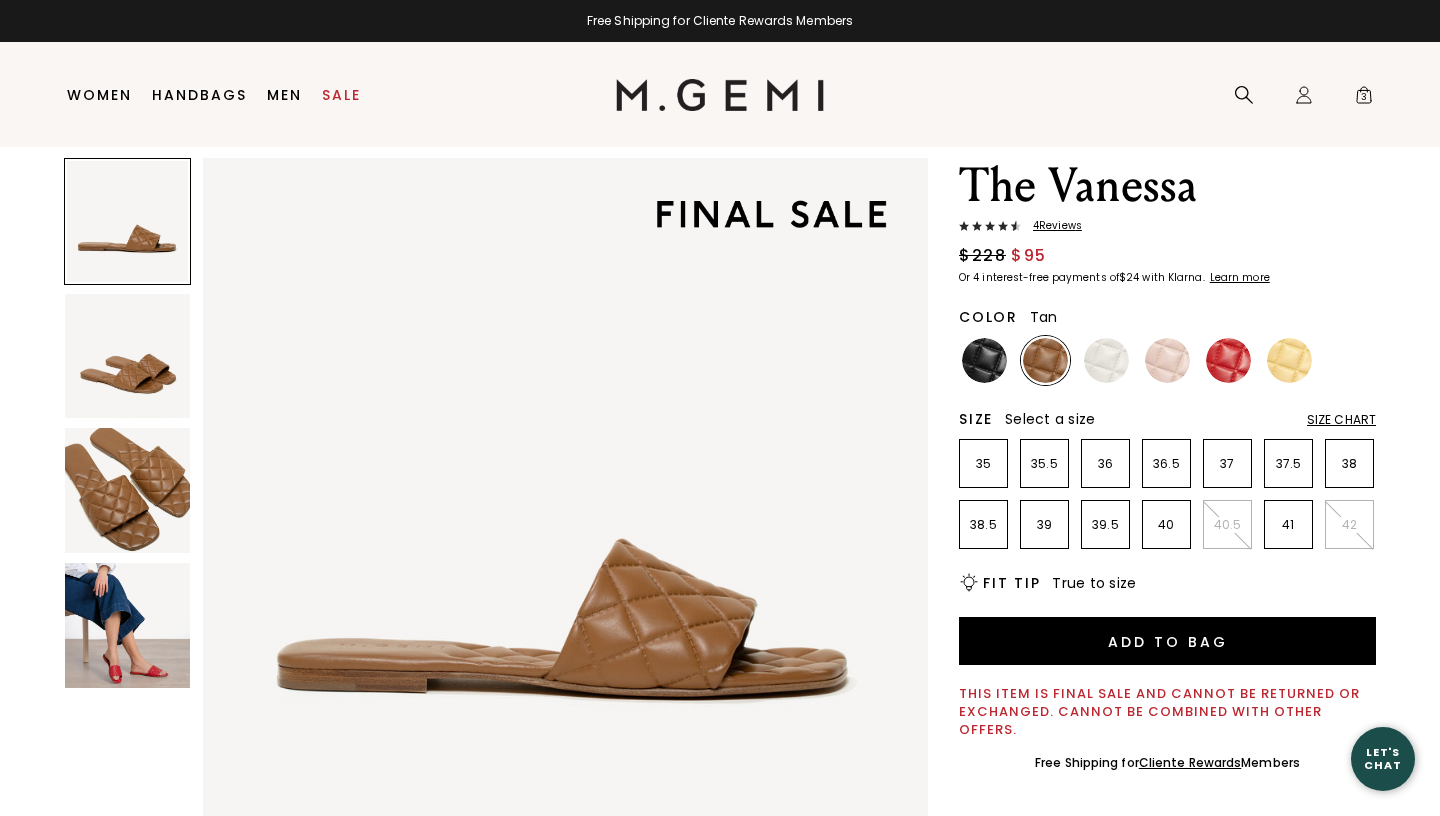 scroll, scrollTop: 0, scrollLeft: 0, axis: both 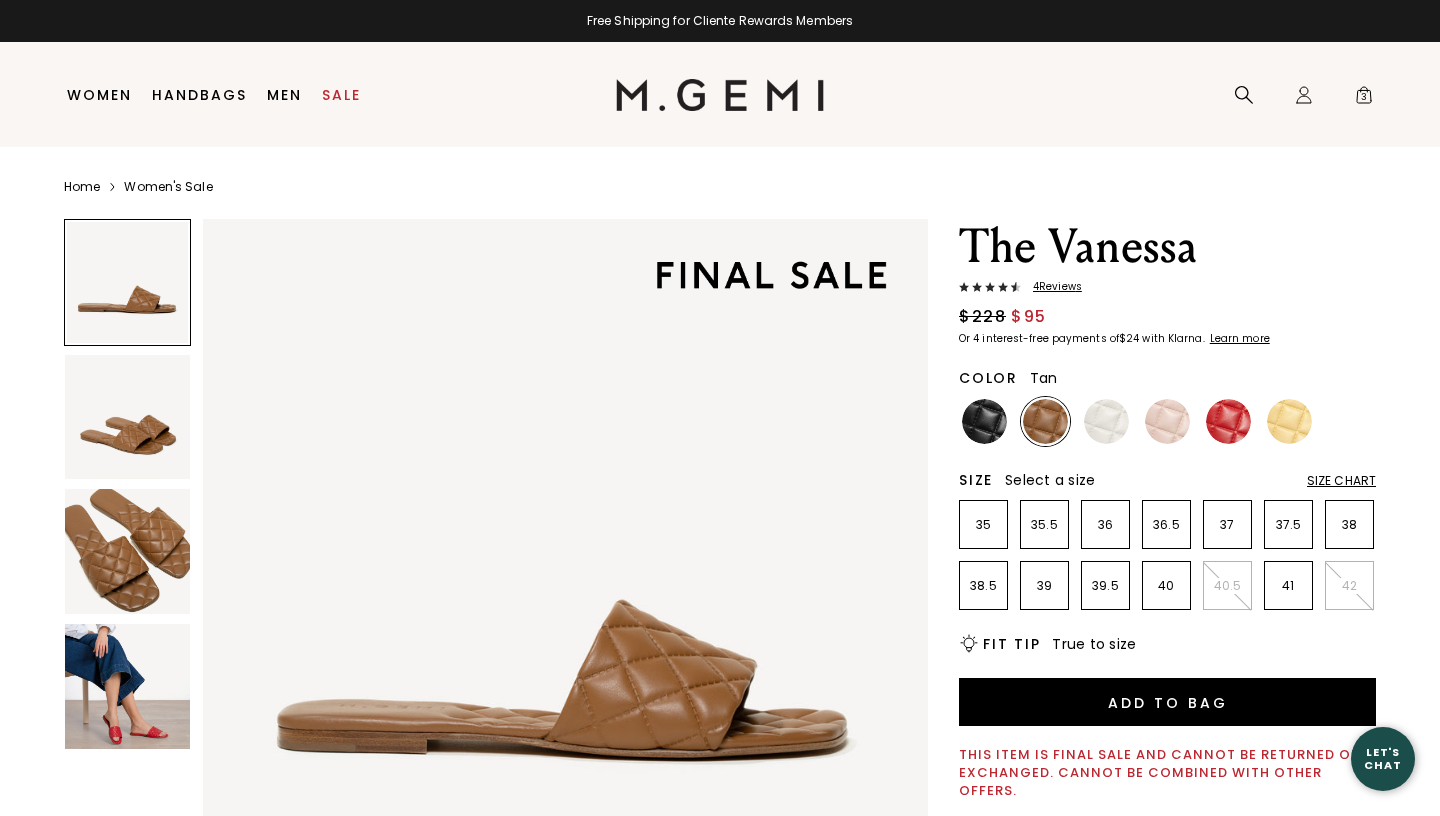 click at bounding box center [127, 551] 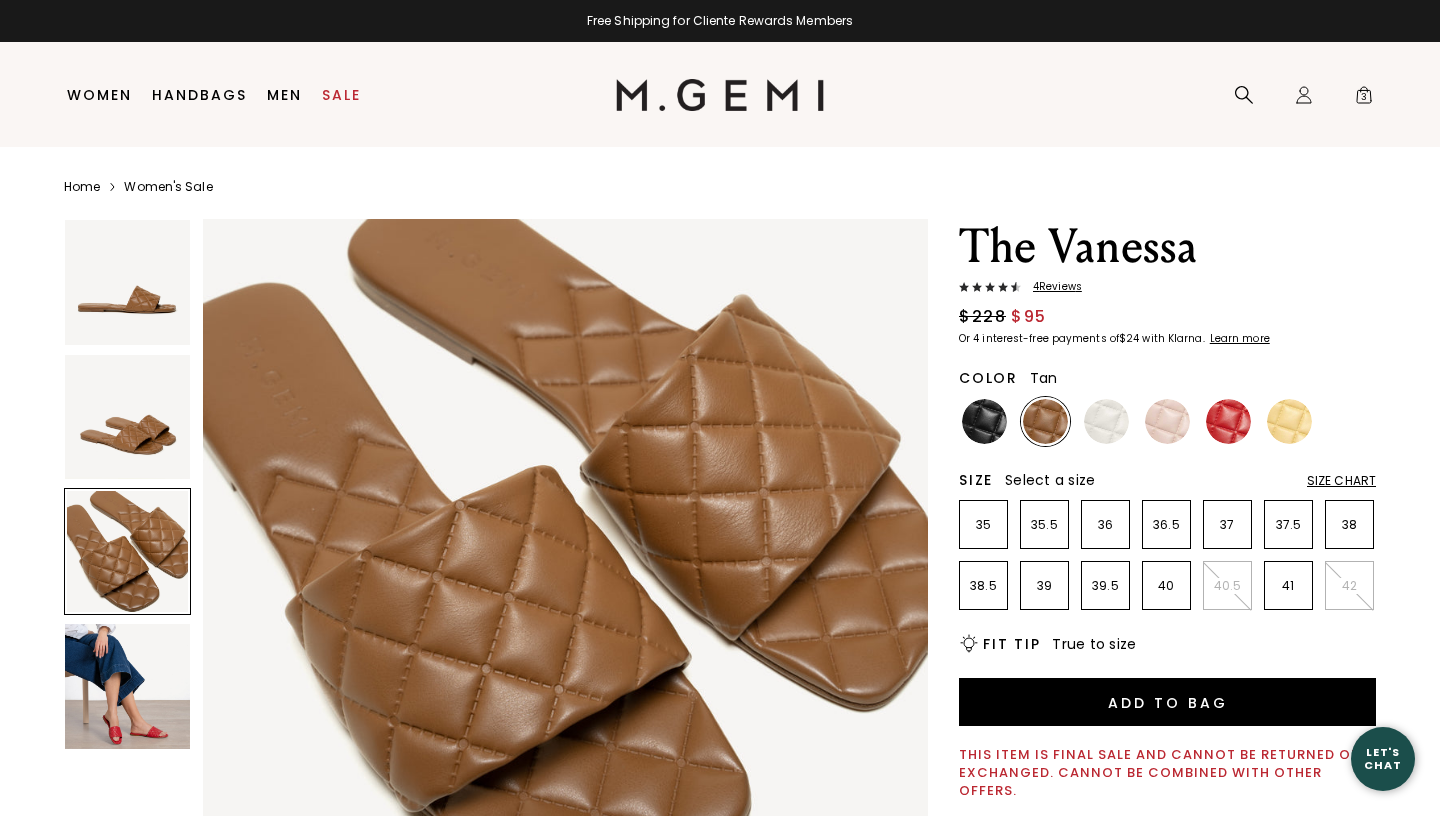 click at bounding box center [127, 417] 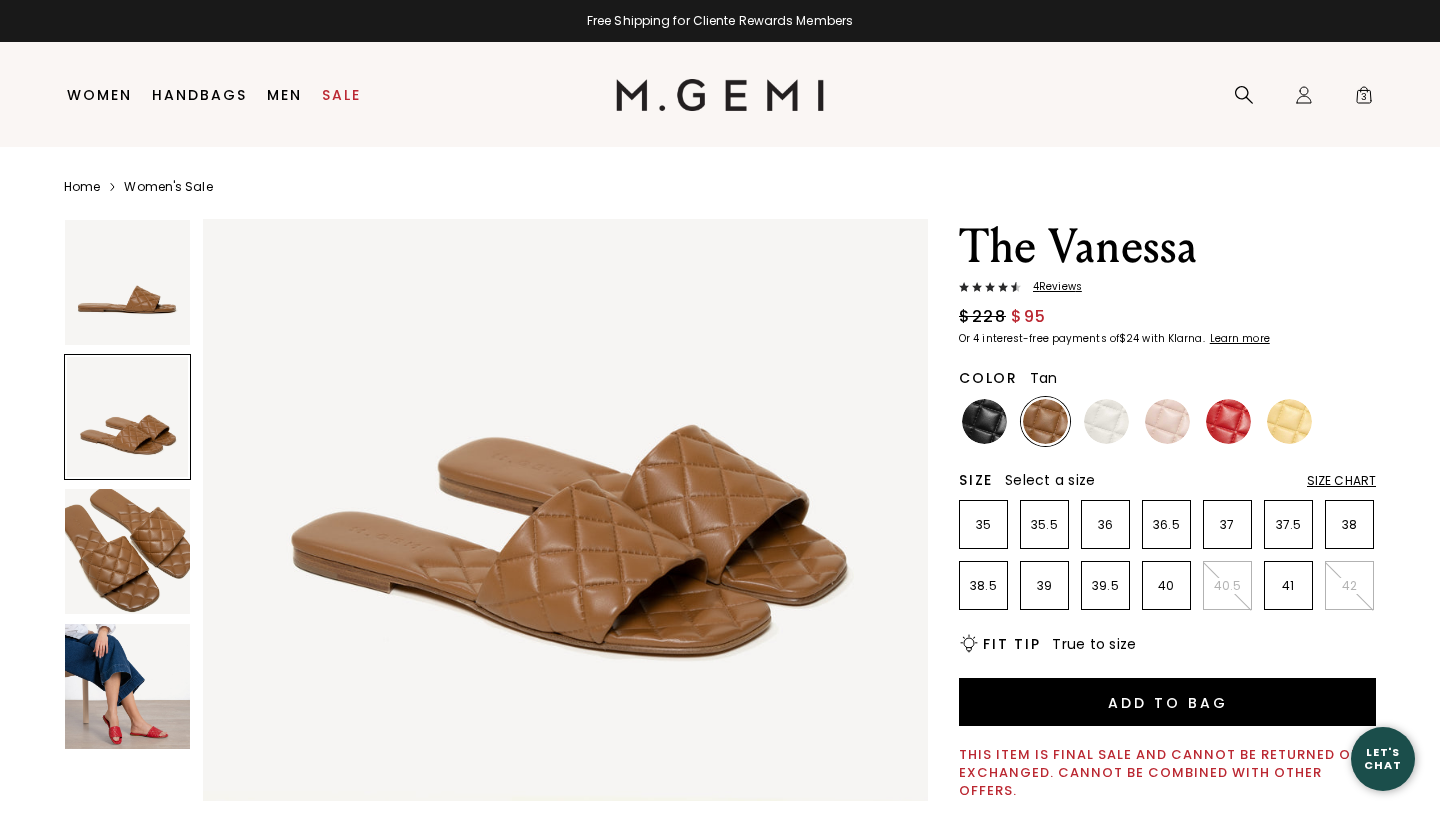 scroll, scrollTop: 1040, scrollLeft: 0, axis: vertical 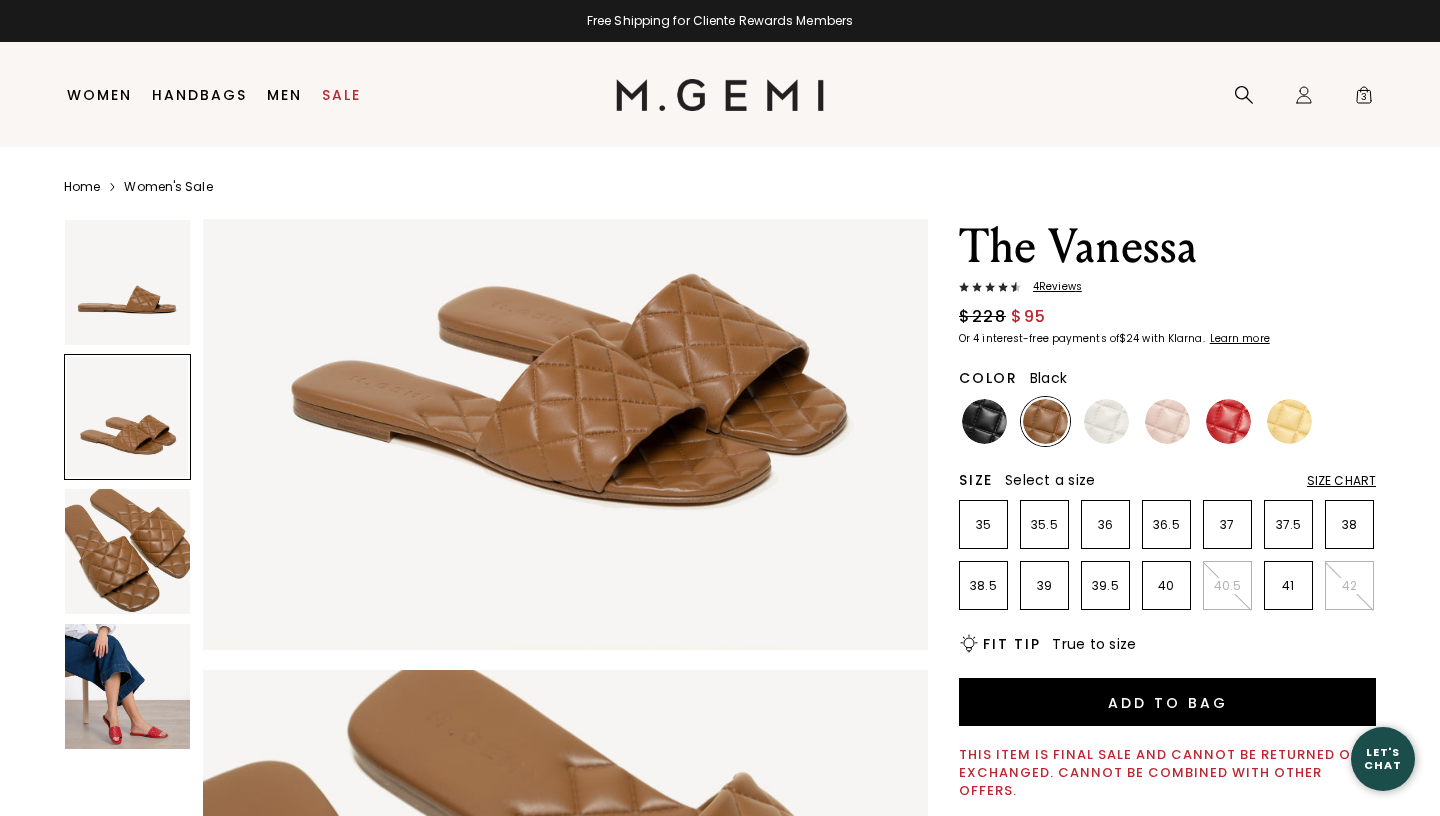 click at bounding box center [984, 421] 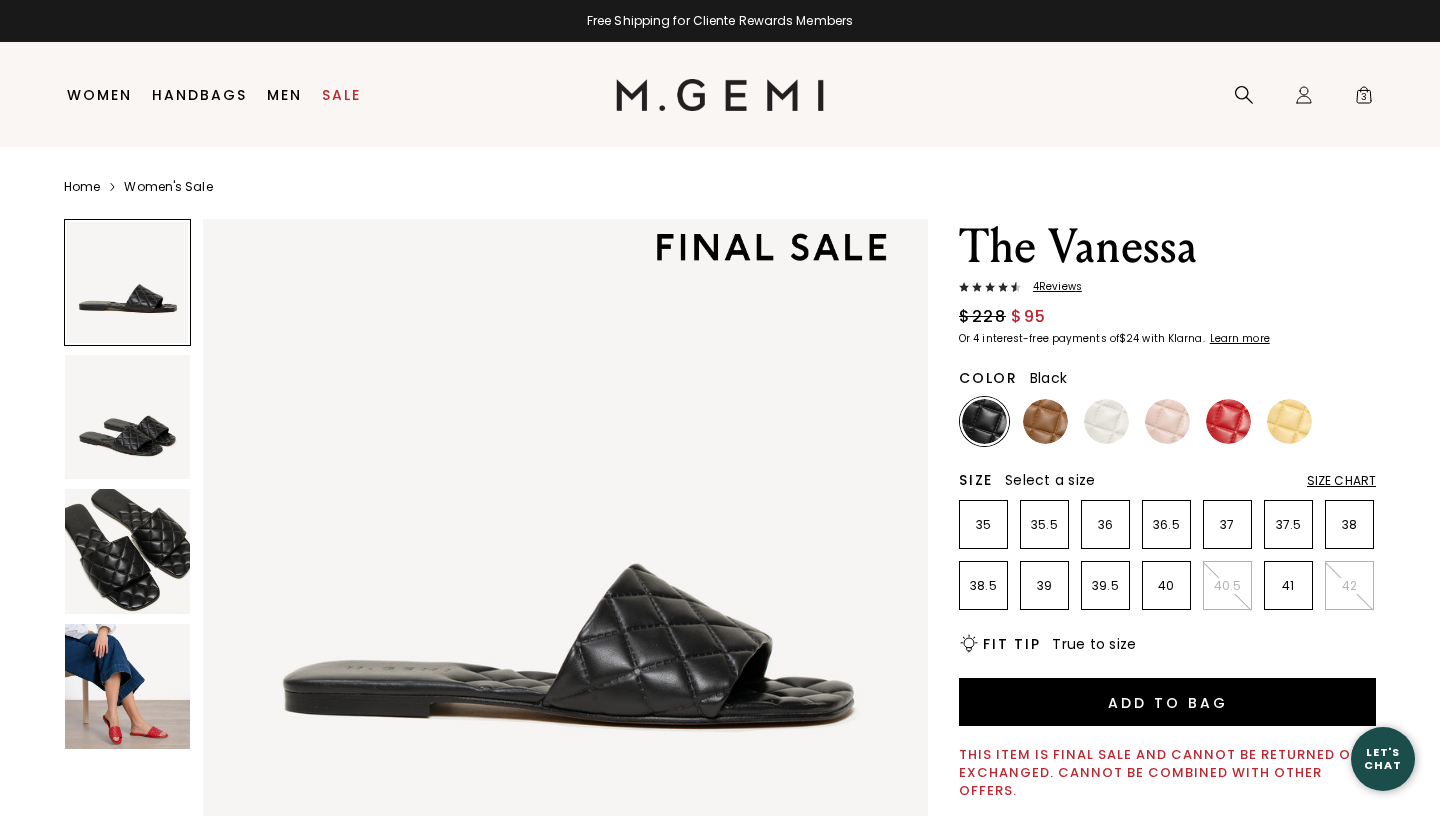 click at bounding box center (127, 551) 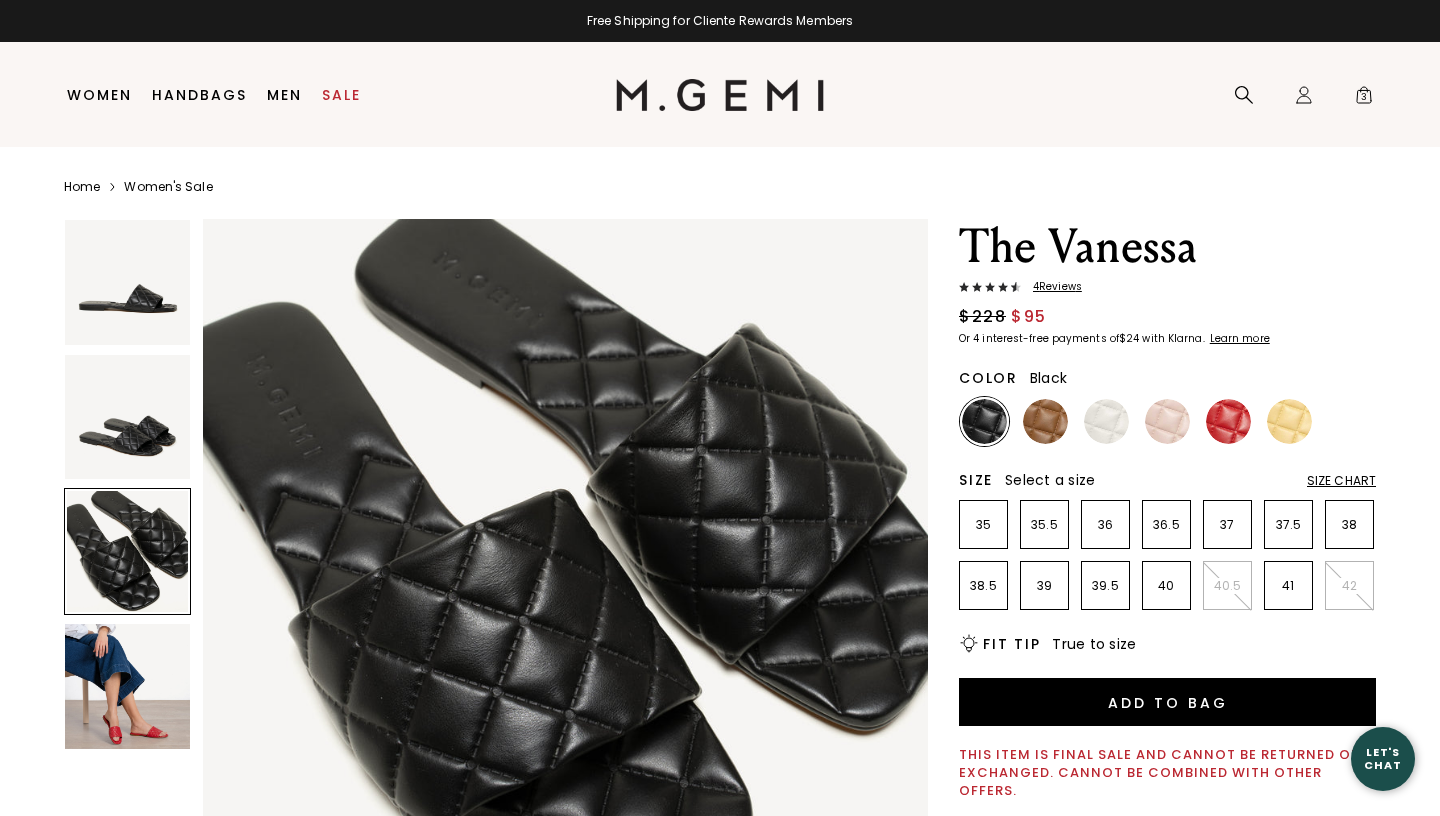 scroll, scrollTop: 1492, scrollLeft: 0, axis: vertical 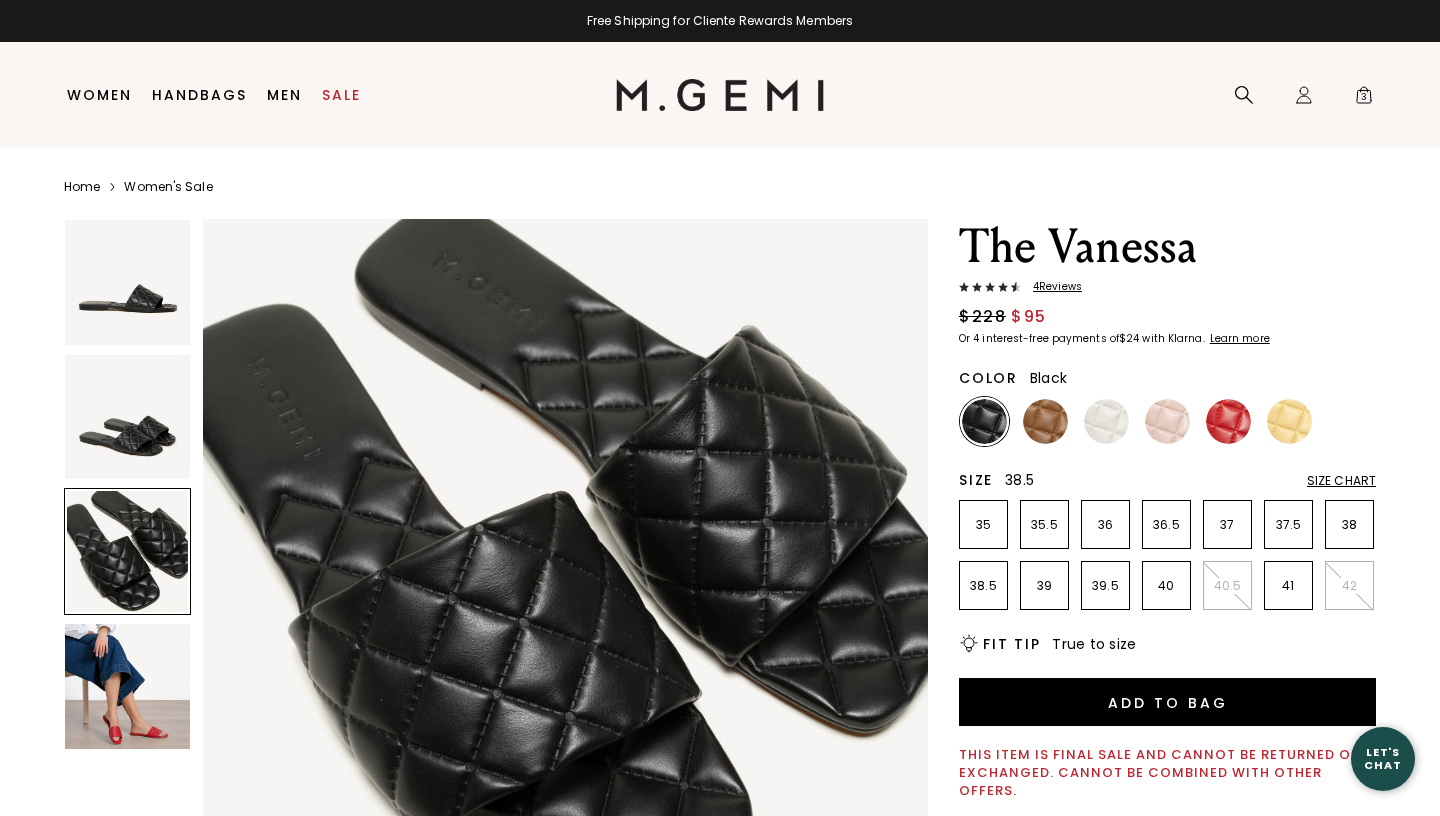click on "38.5" at bounding box center [983, 586] 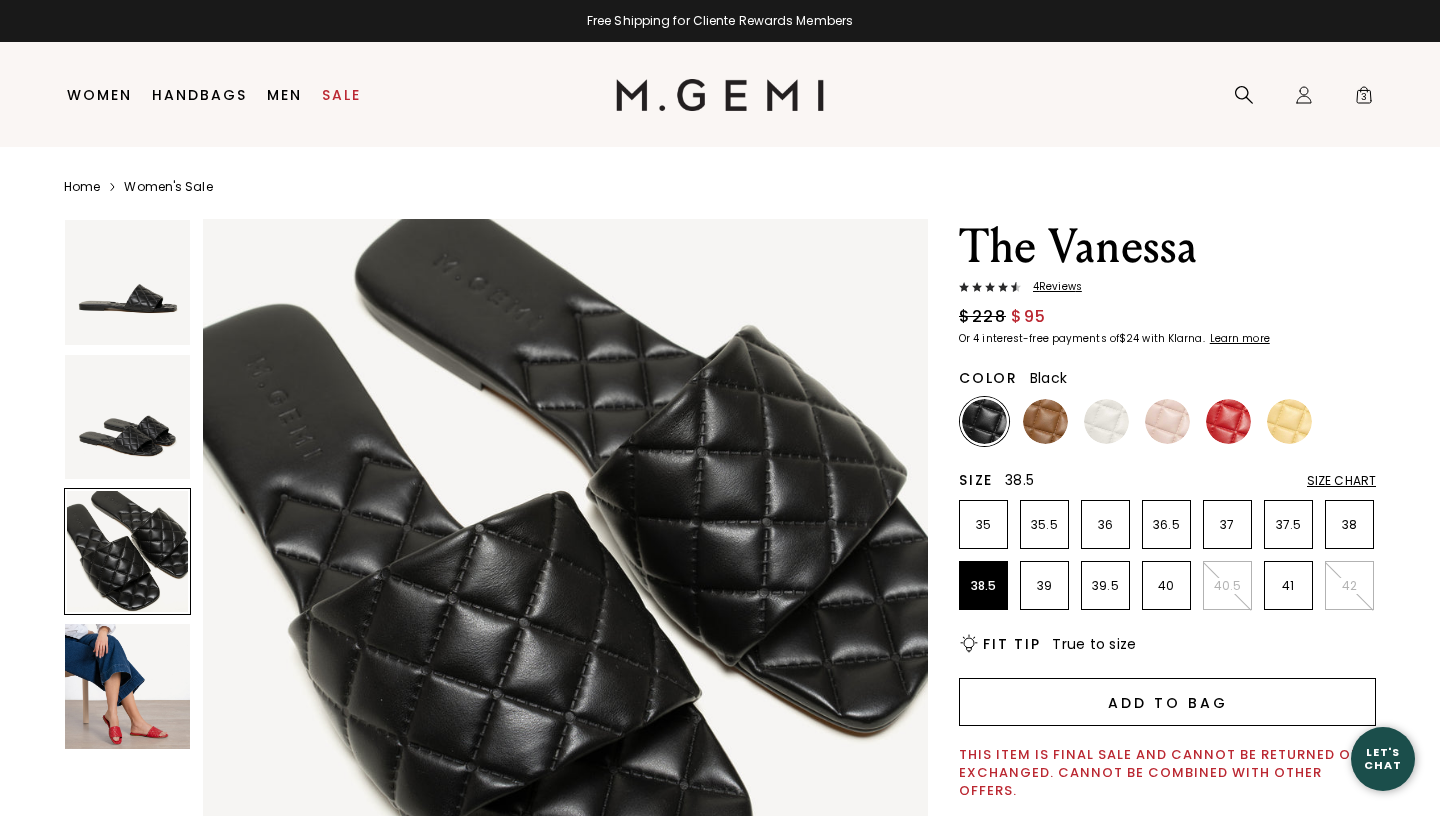 click on "Add to Bag" at bounding box center (1167, 702) 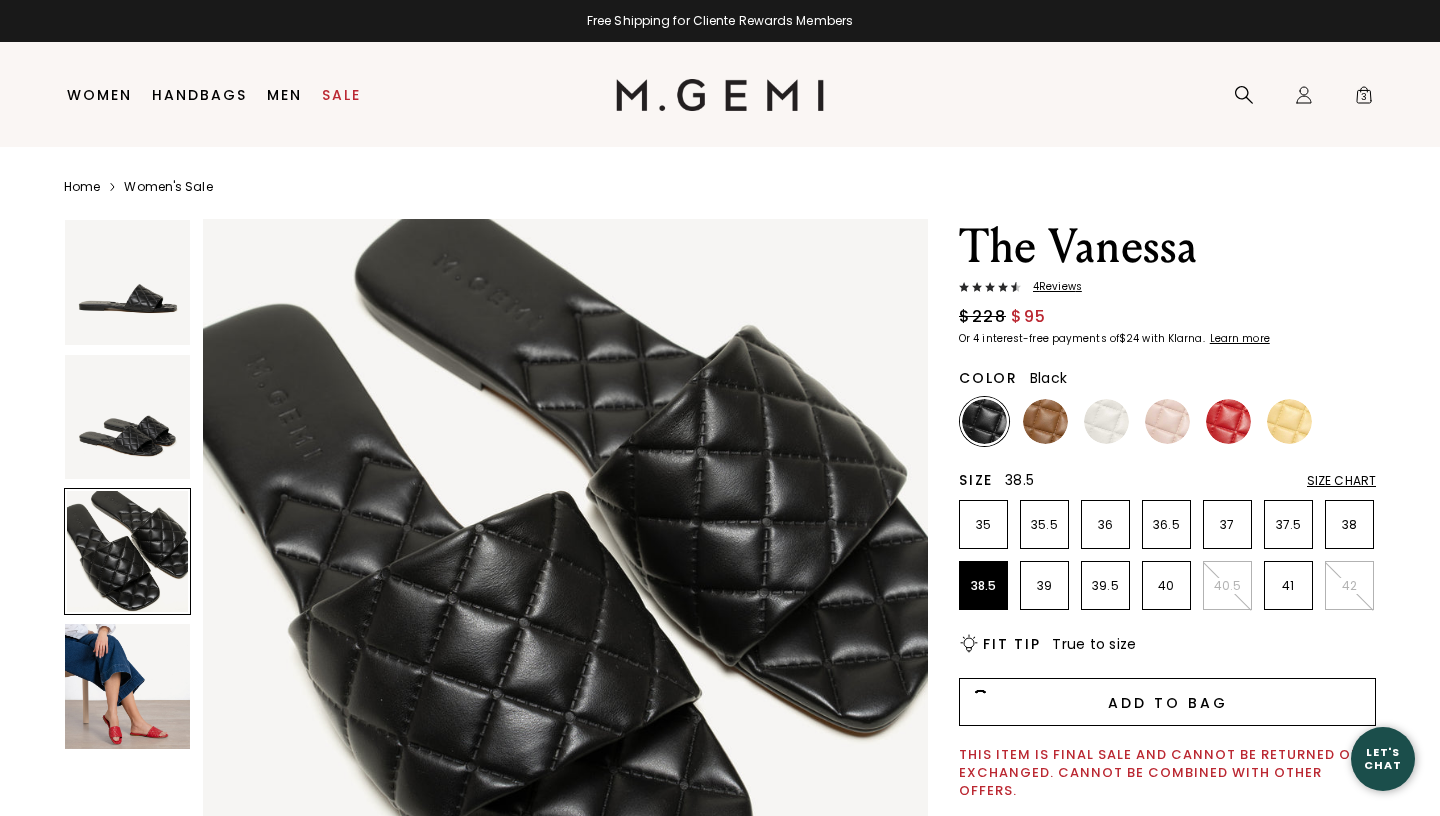 scroll, scrollTop: 0, scrollLeft: 0, axis: both 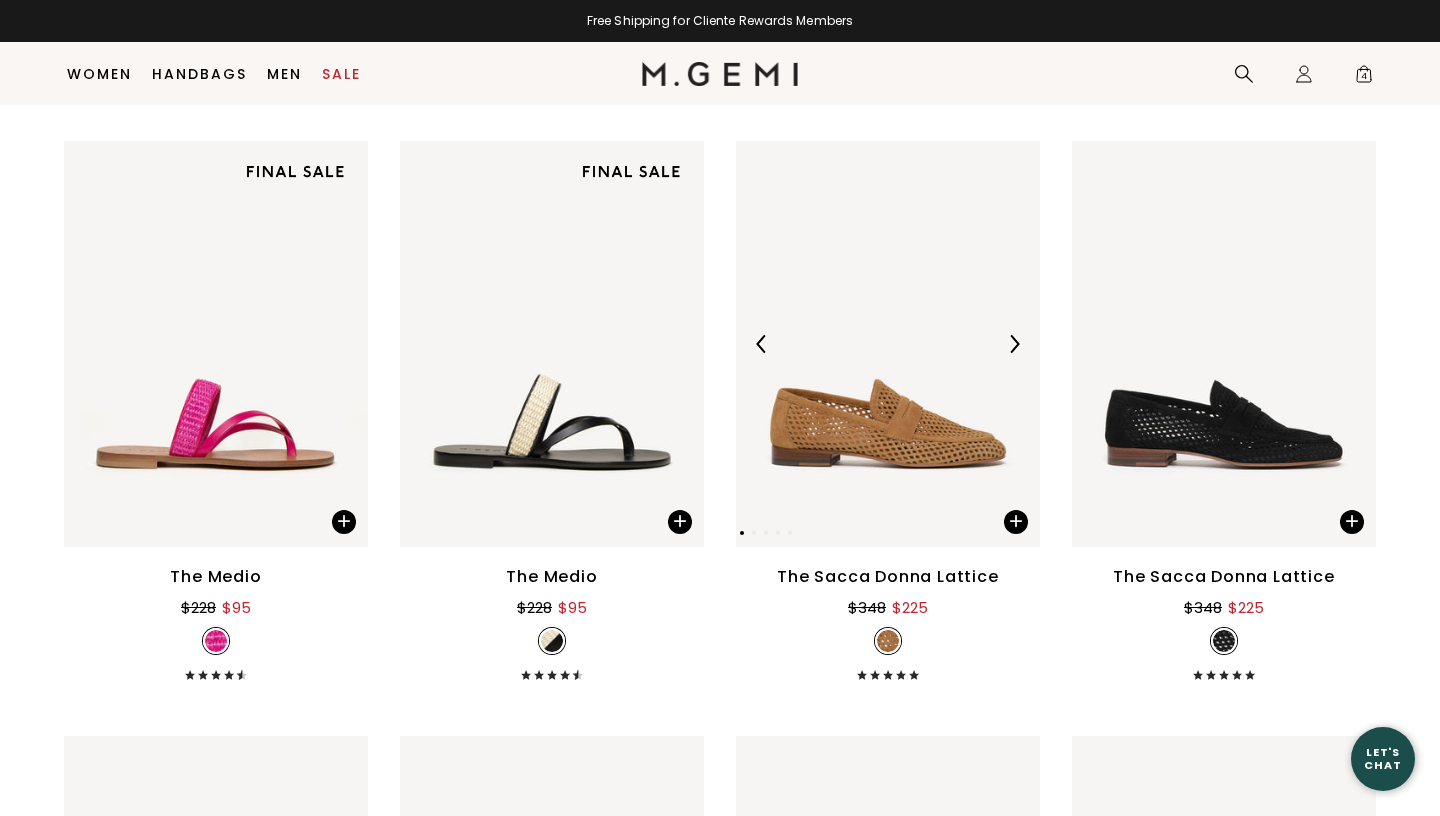 click at bounding box center [888, 343] 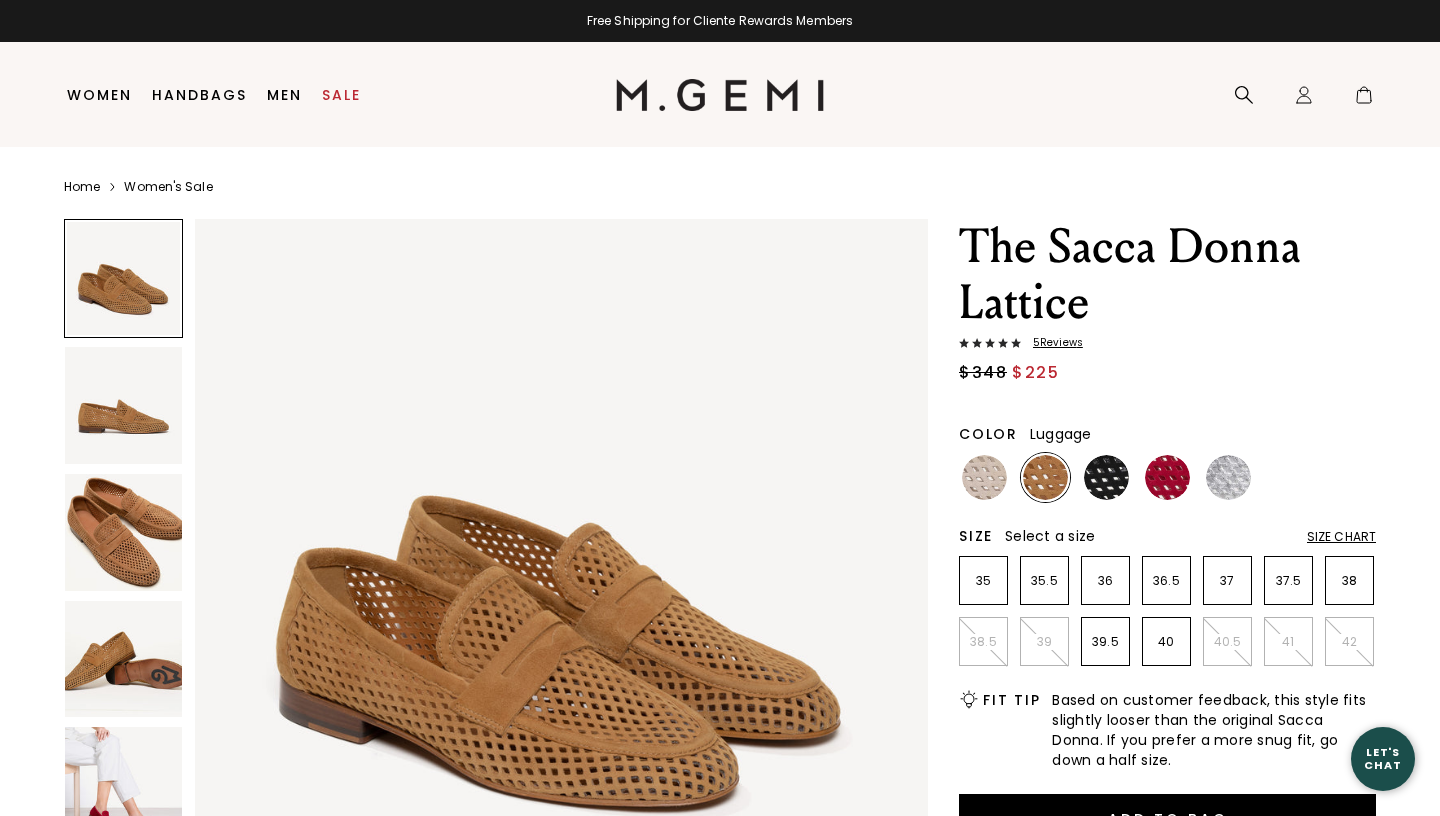 scroll, scrollTop: 0, scrollLeft: 0, axis: both 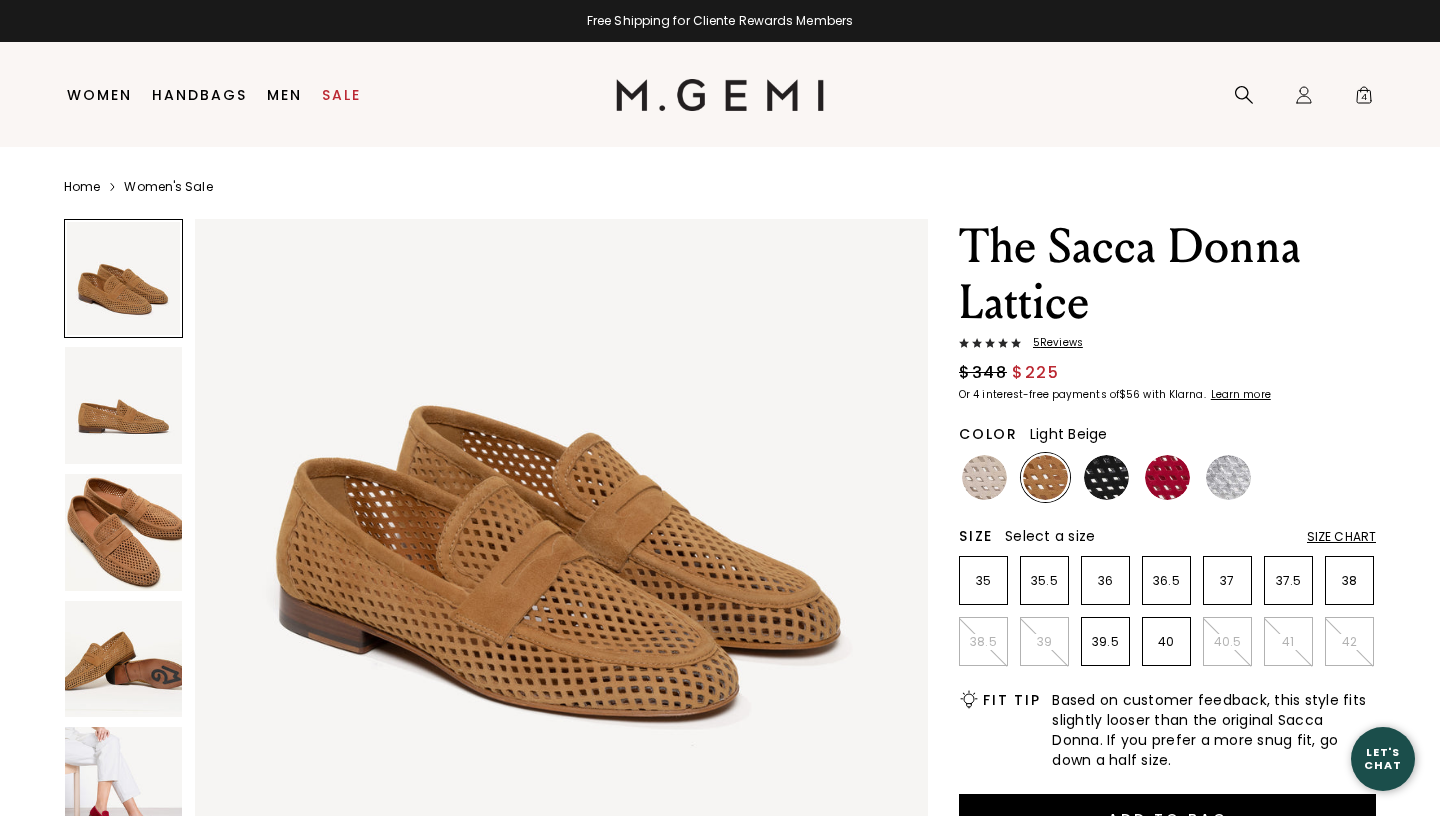 click at bounding box center [984, 477] 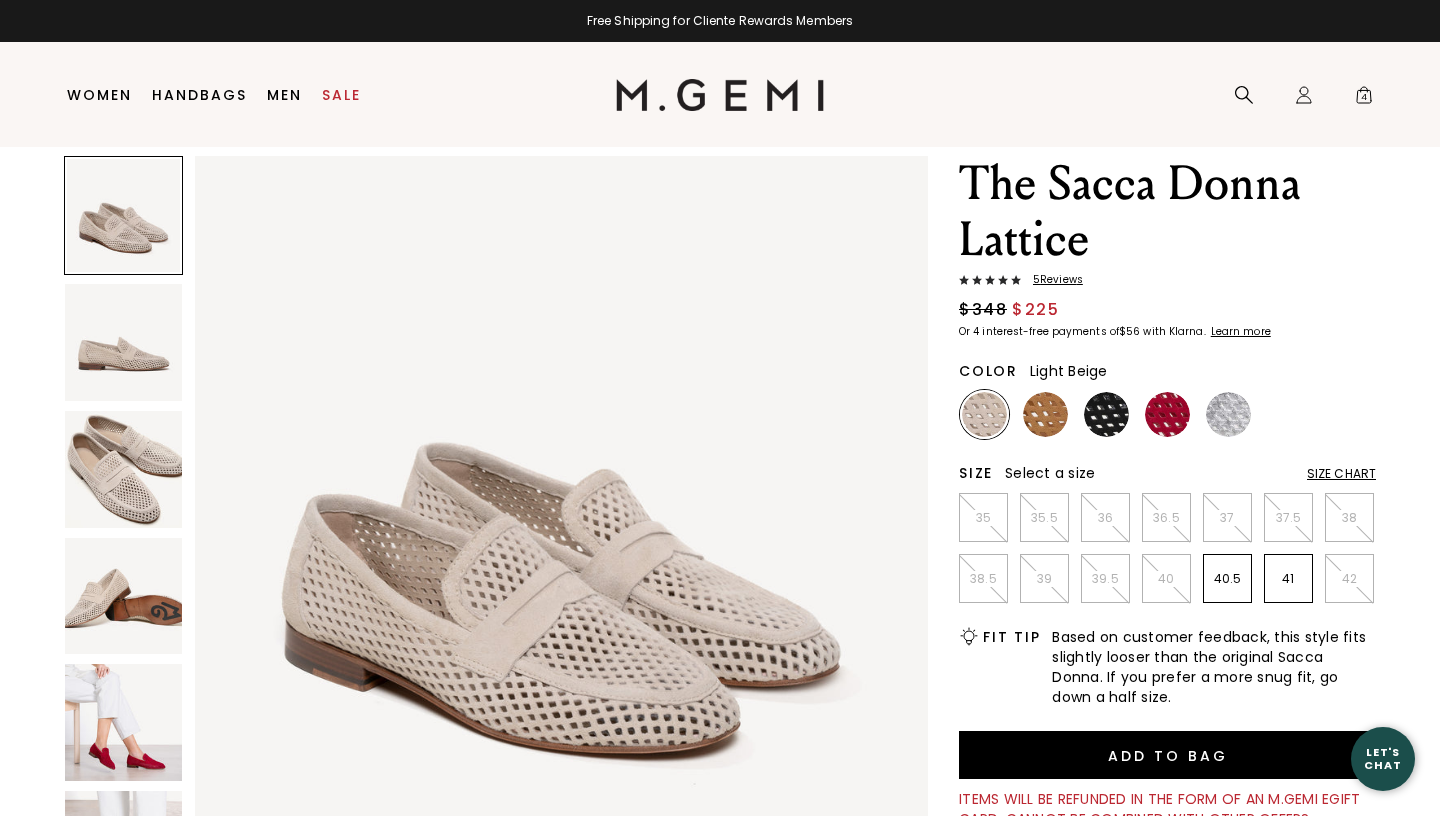 scroll, scrollTop: 53, scrollLeft: 0, axis: vertical 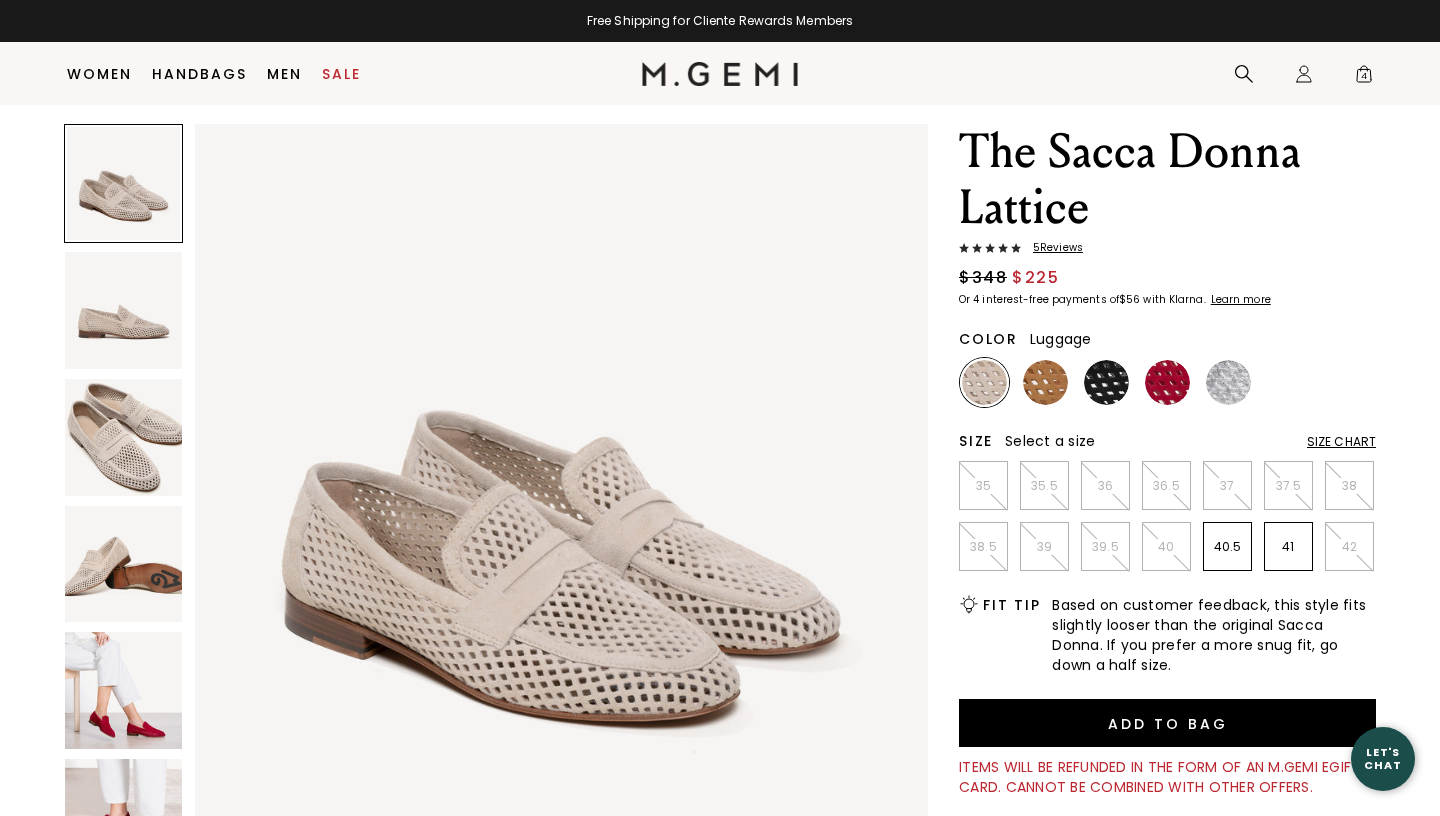 click at bounding box center [1045, 382] 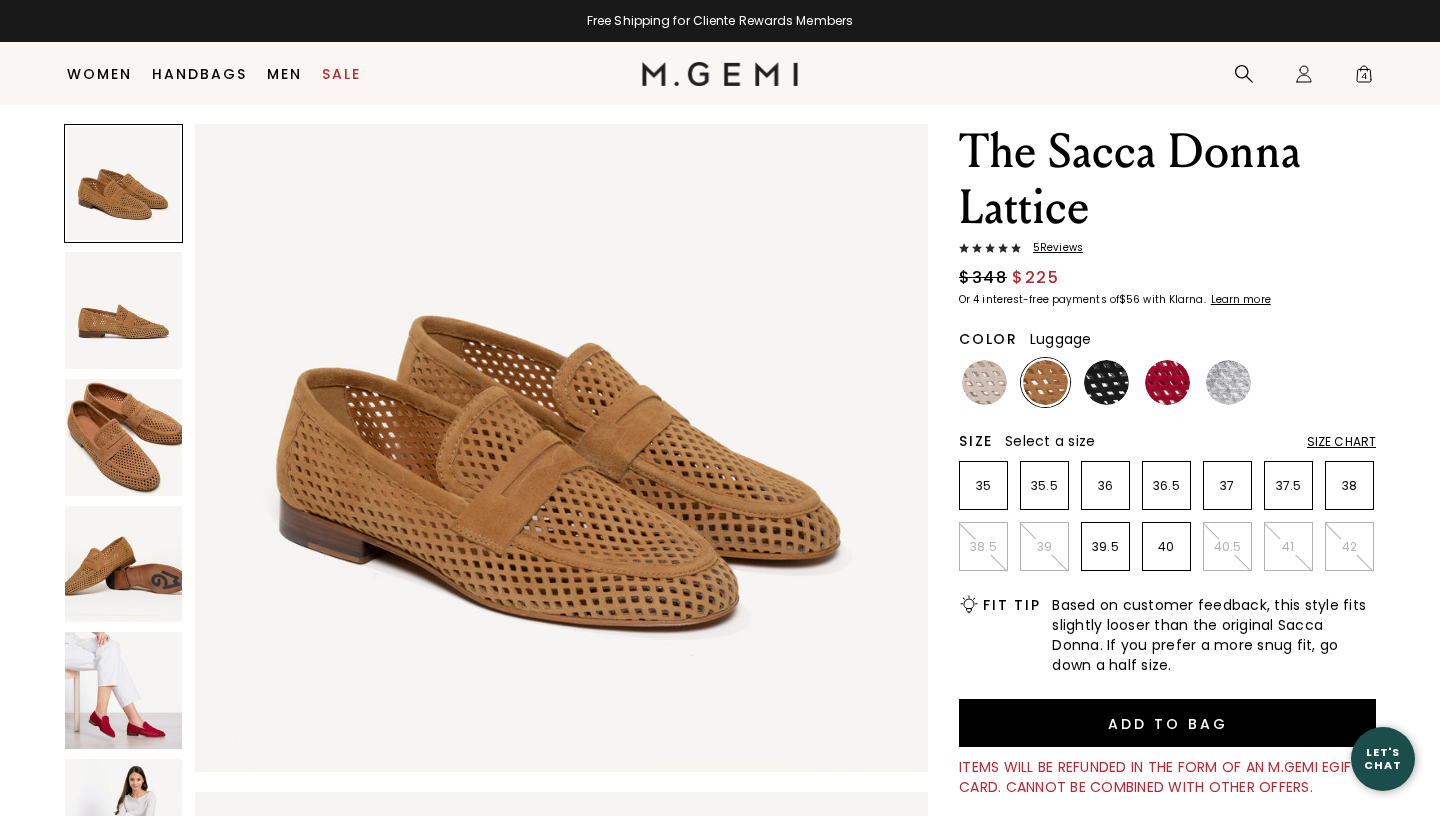 click at bounding box center [123, 690] 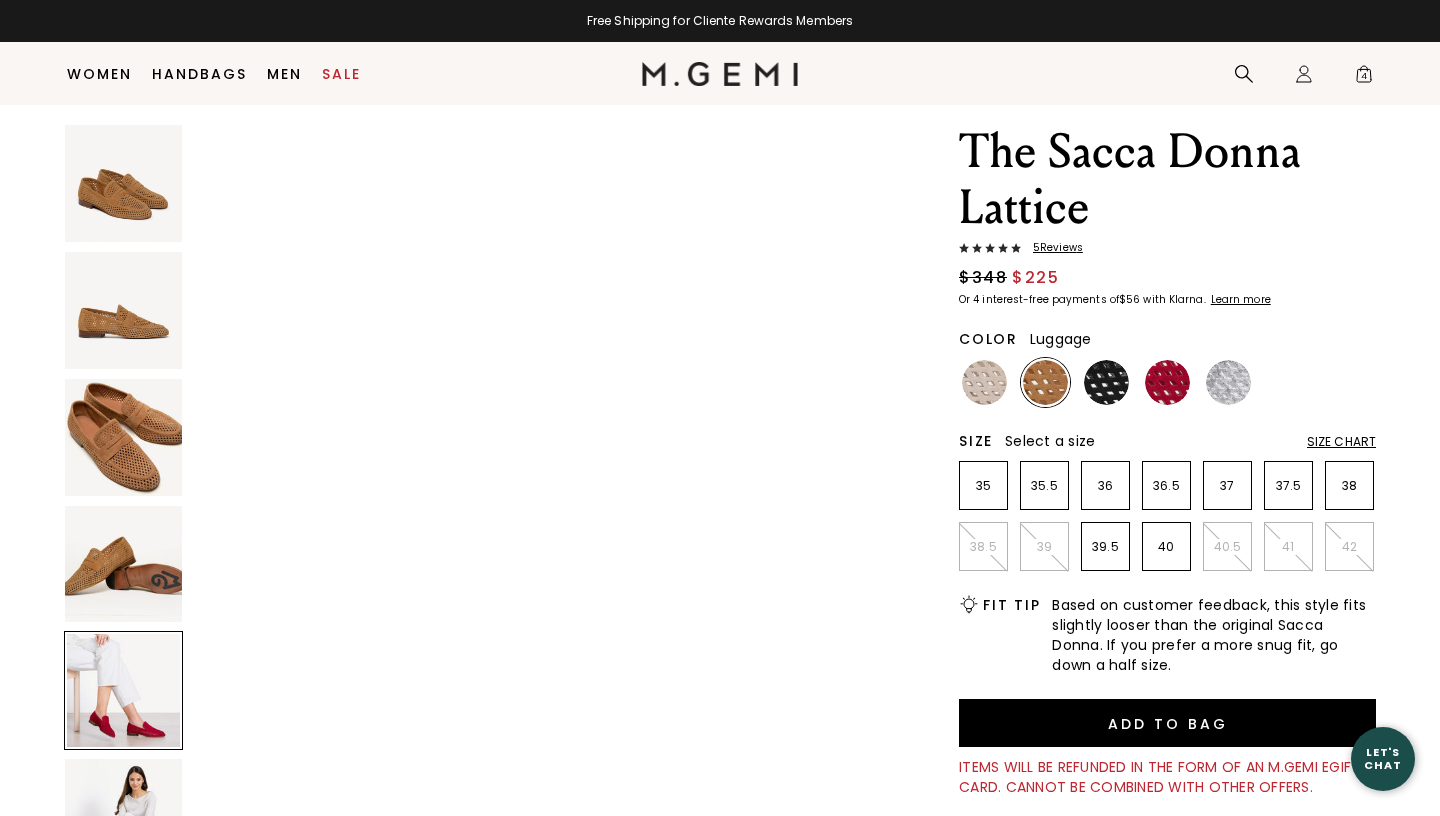 scroll, scrollTop: 3093, scrollLeft: 0, axis: vertical 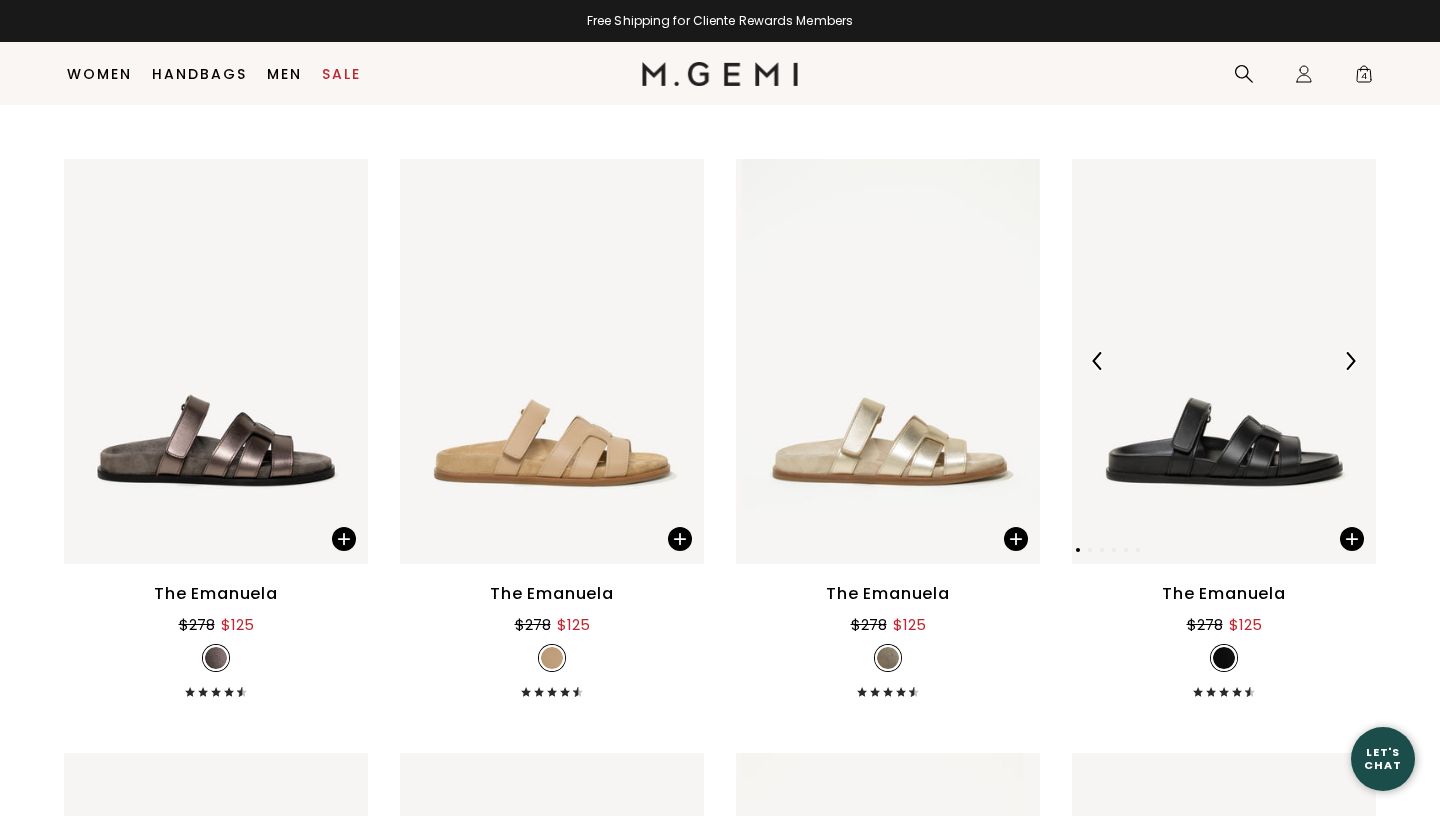 click at bounding box center [1224, 361] 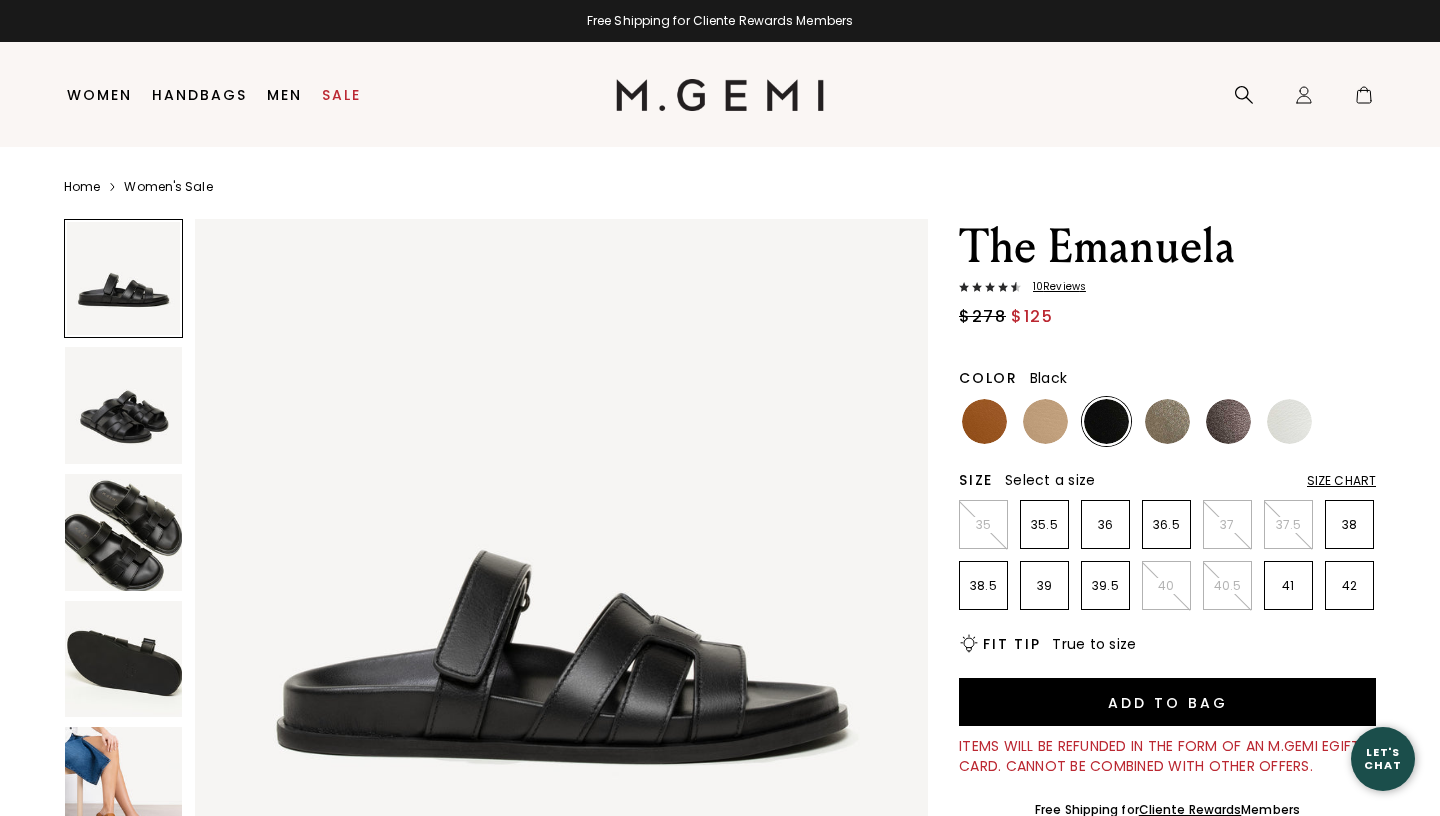 scroll, scrollTop: 0, scrollLeft: 0, axis: both 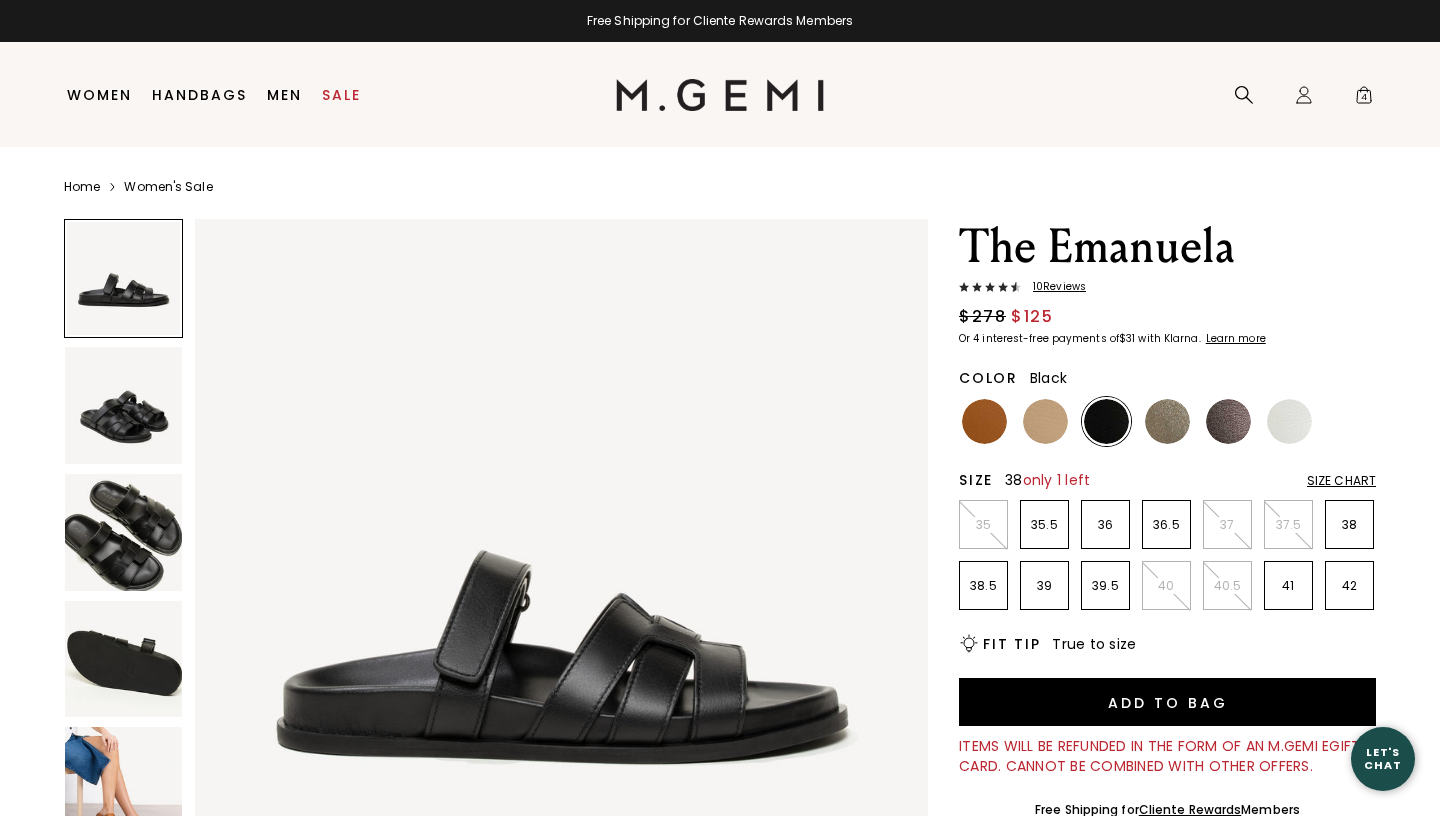 click on "38" at bounding box center [1349, 525] 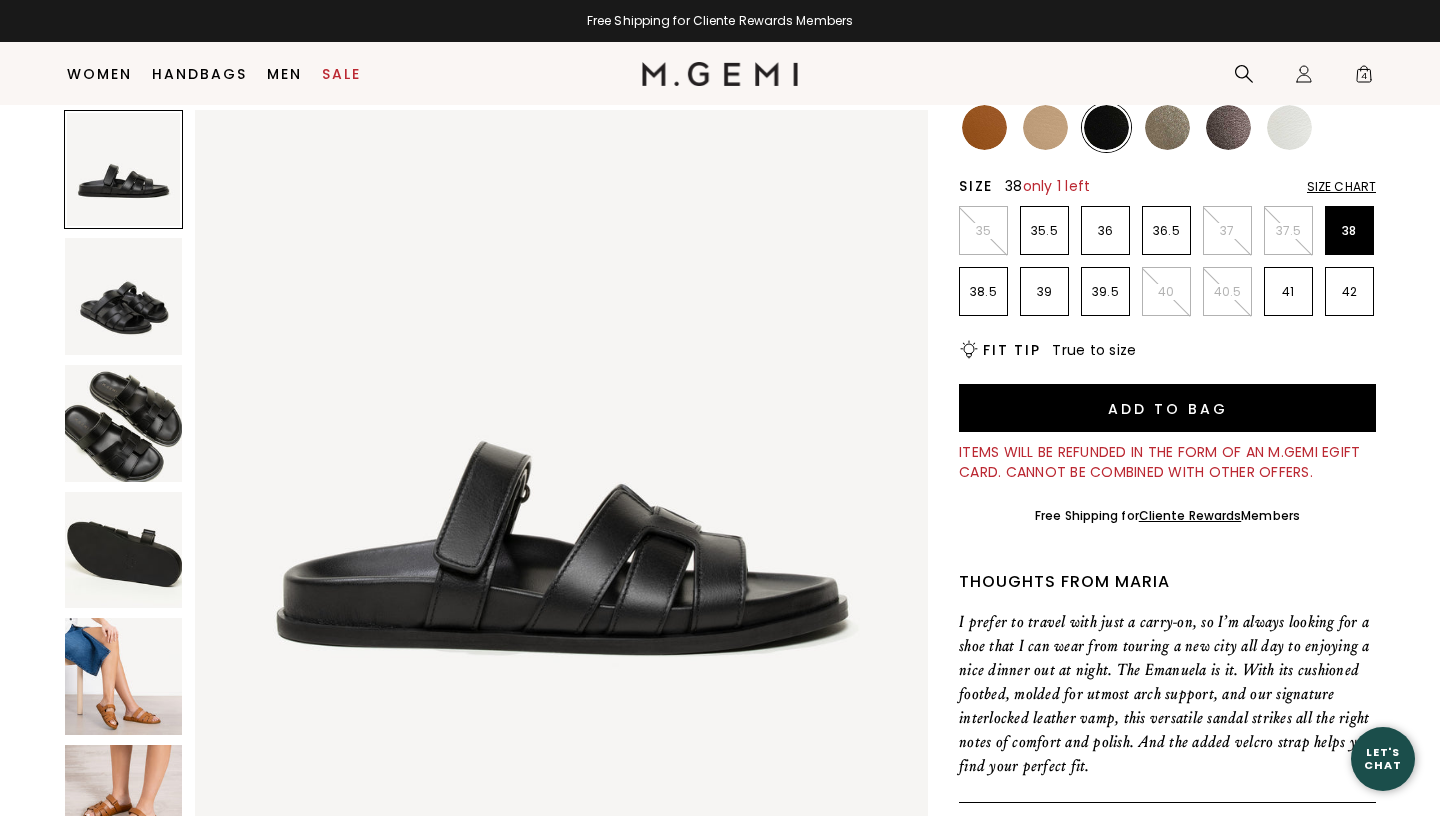 scroll, scrollTop: 303, scrollLeft: 0, axis: vertical 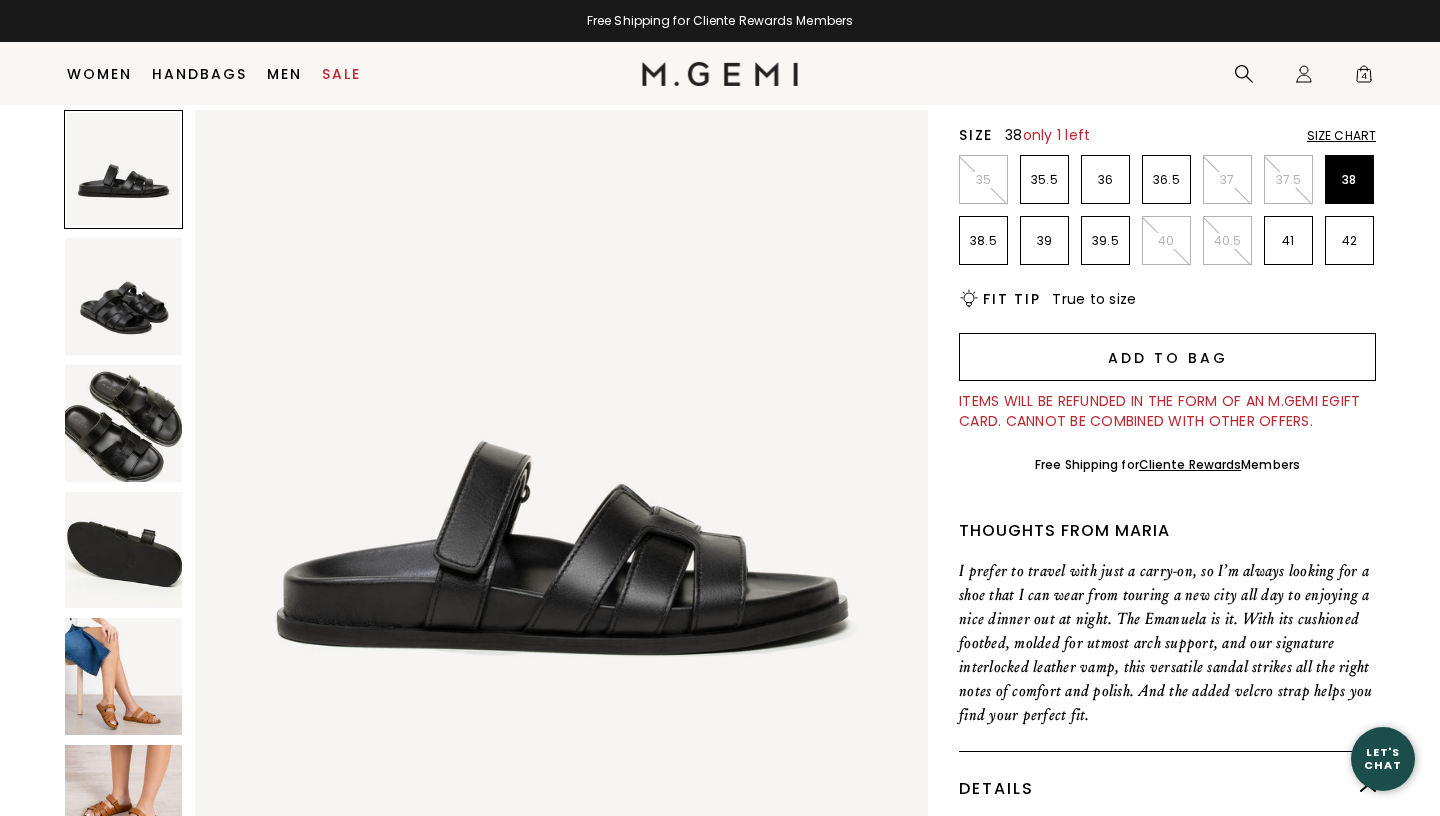 click on "Add to Bag" at bounding box center (1167, 357) 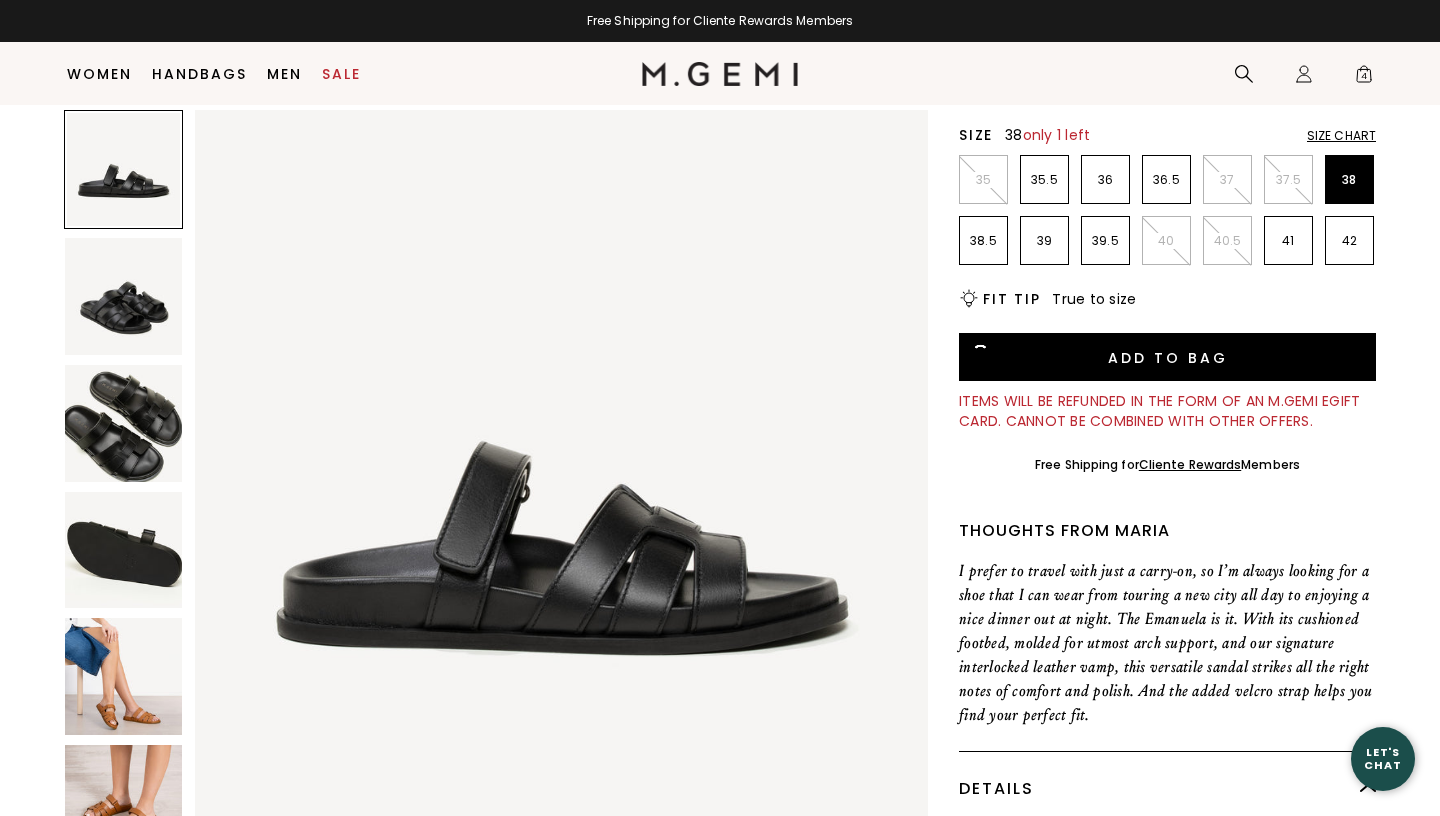 scroll, scrollTop: 0, scrollLeft: 0, axis: both 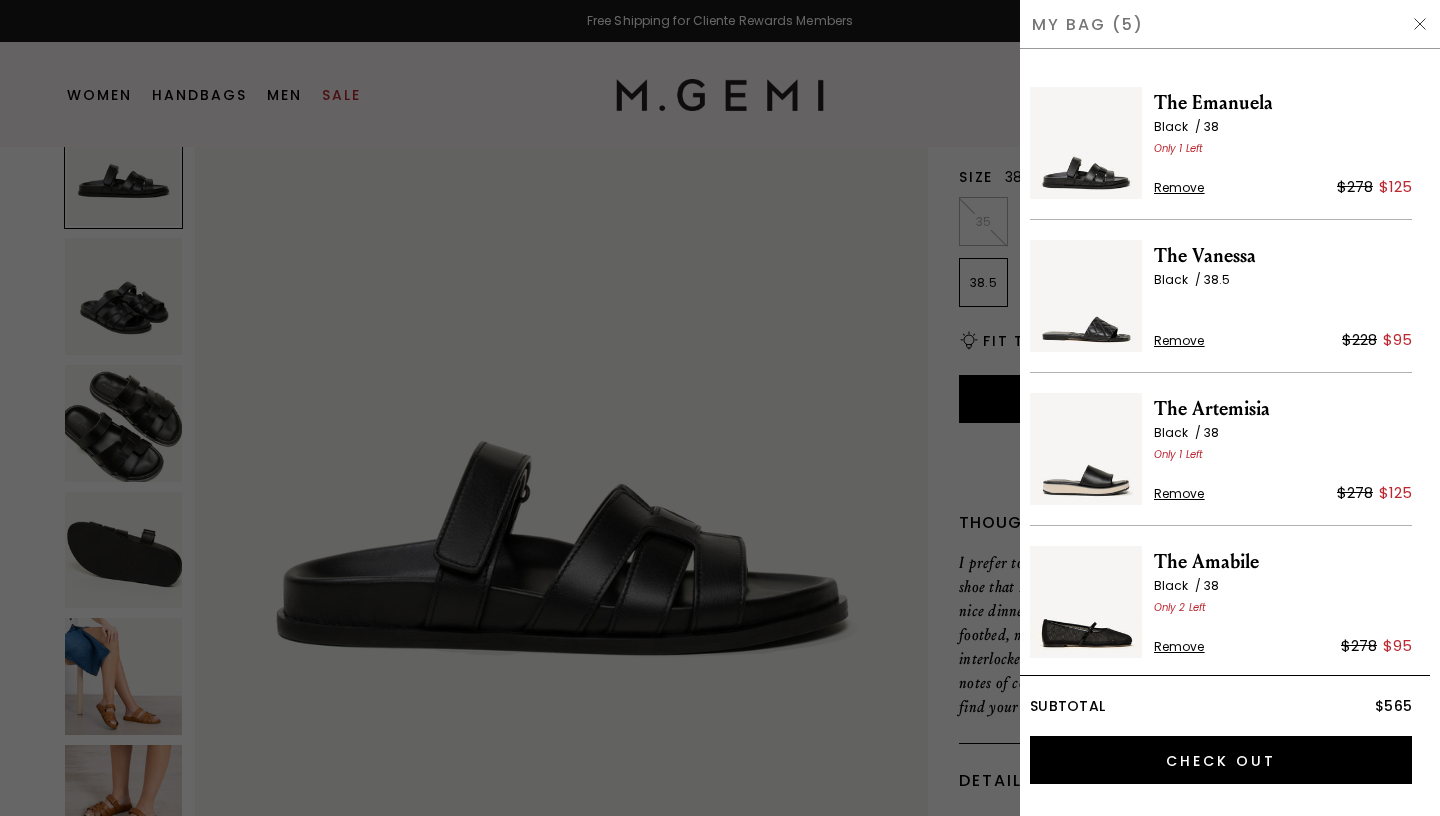 click at bounding box center (720, 408) 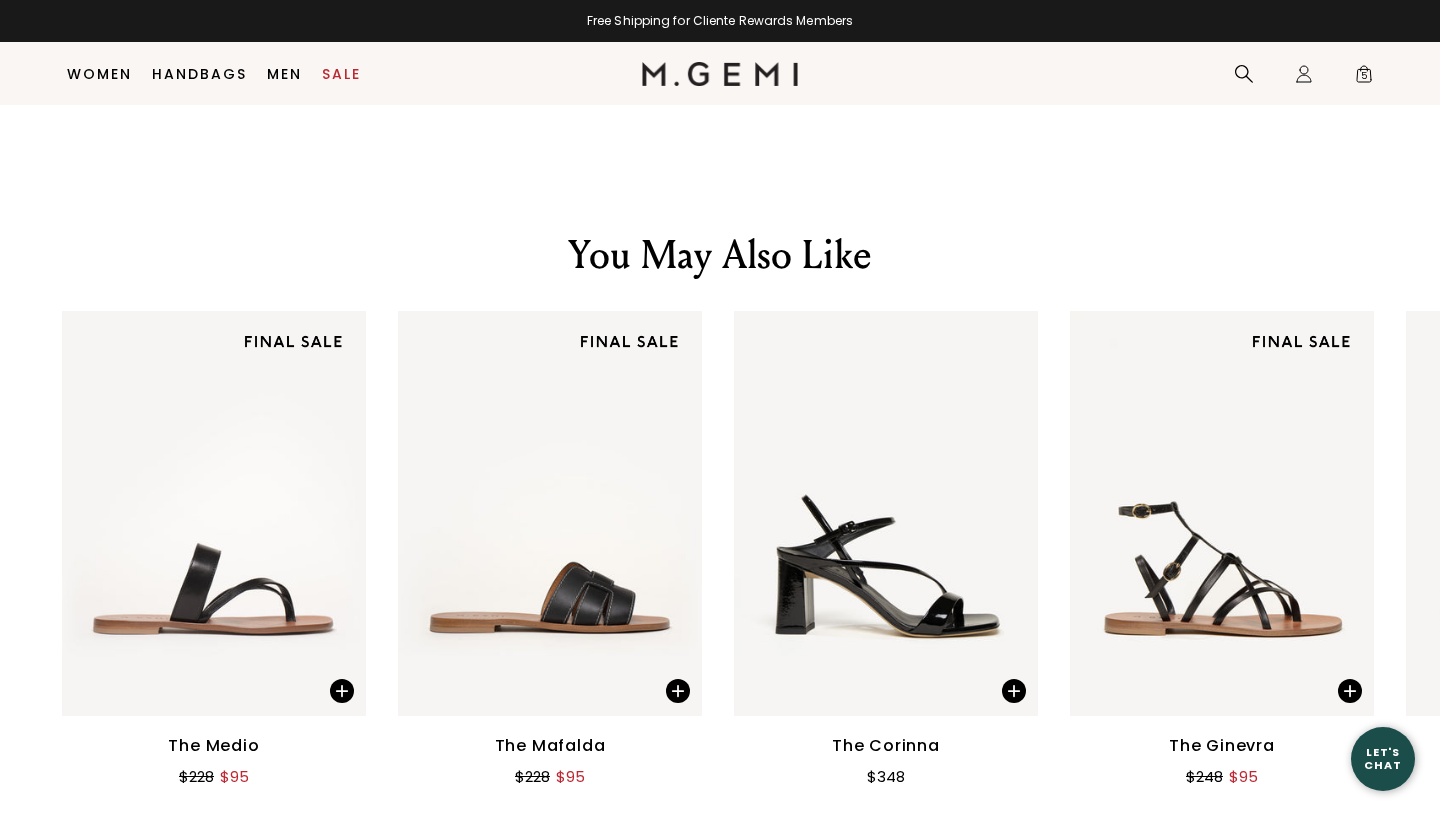 scroll, scrollTop: 2490, scrollLeft: 0, axis: vertical 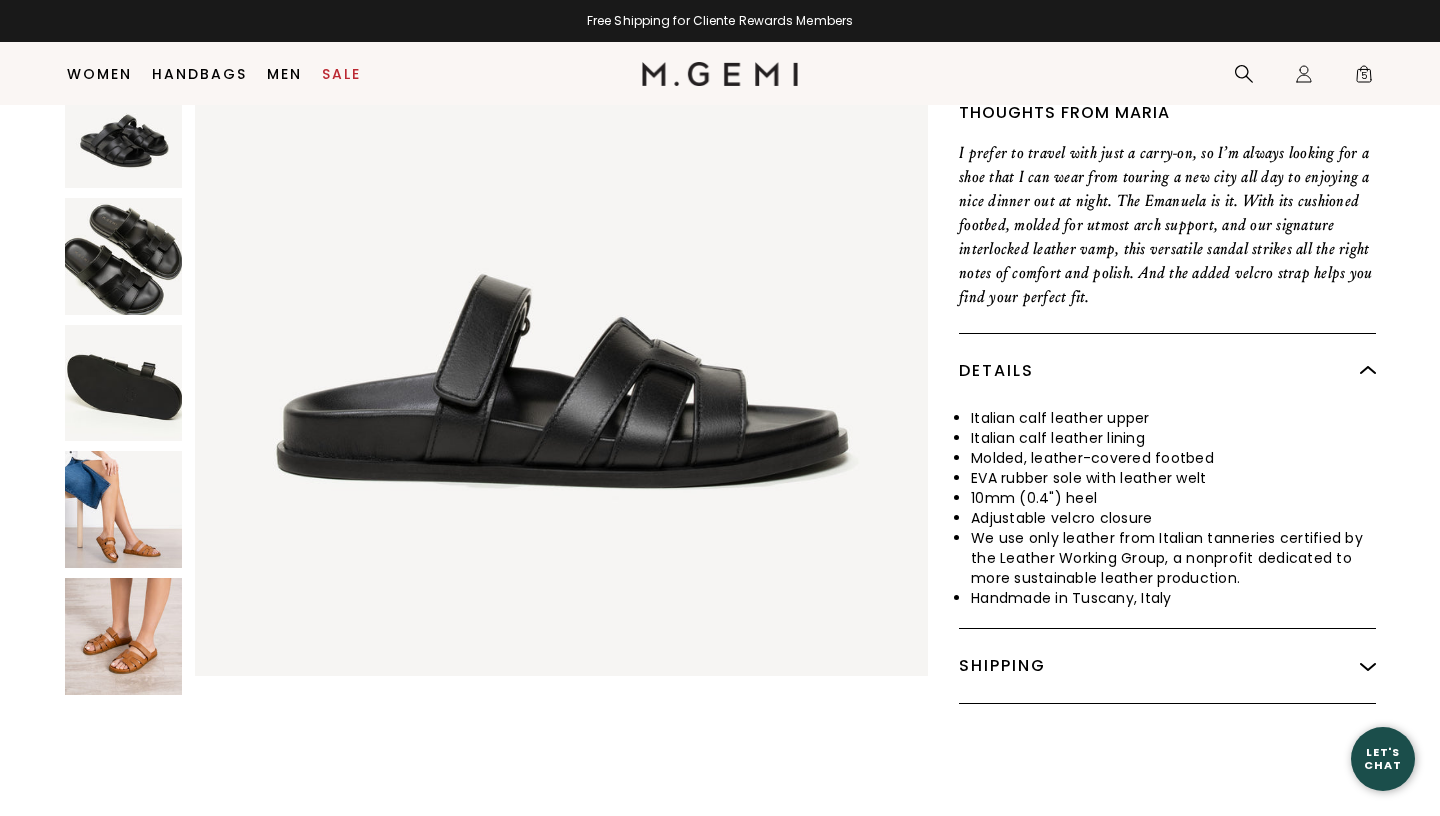 click at bounding box center [123, 637] 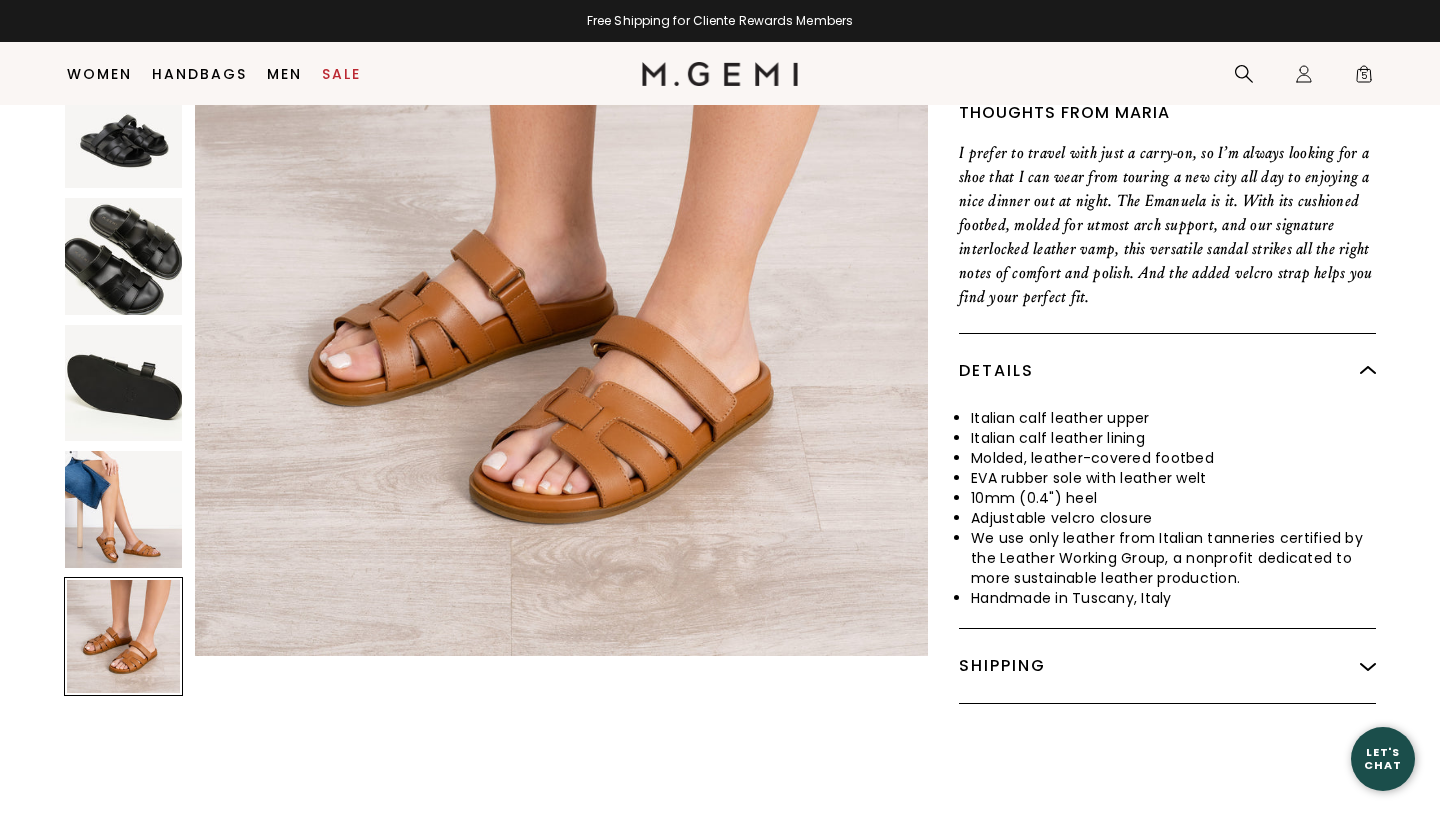 scroll, scrollTop: 3866, scrollLeft: 0, axis: vertical 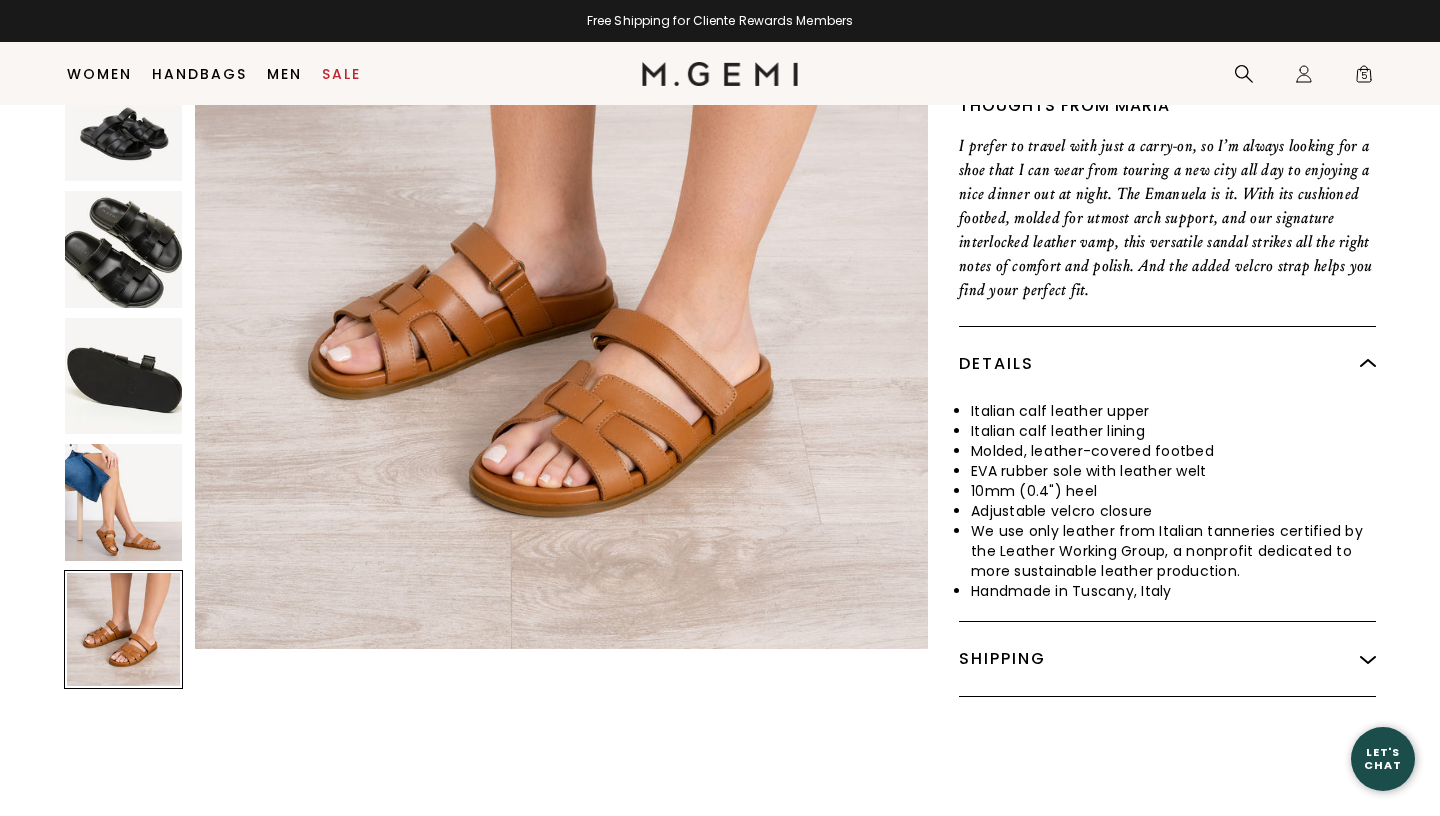 click at bounding box center (123, 249) 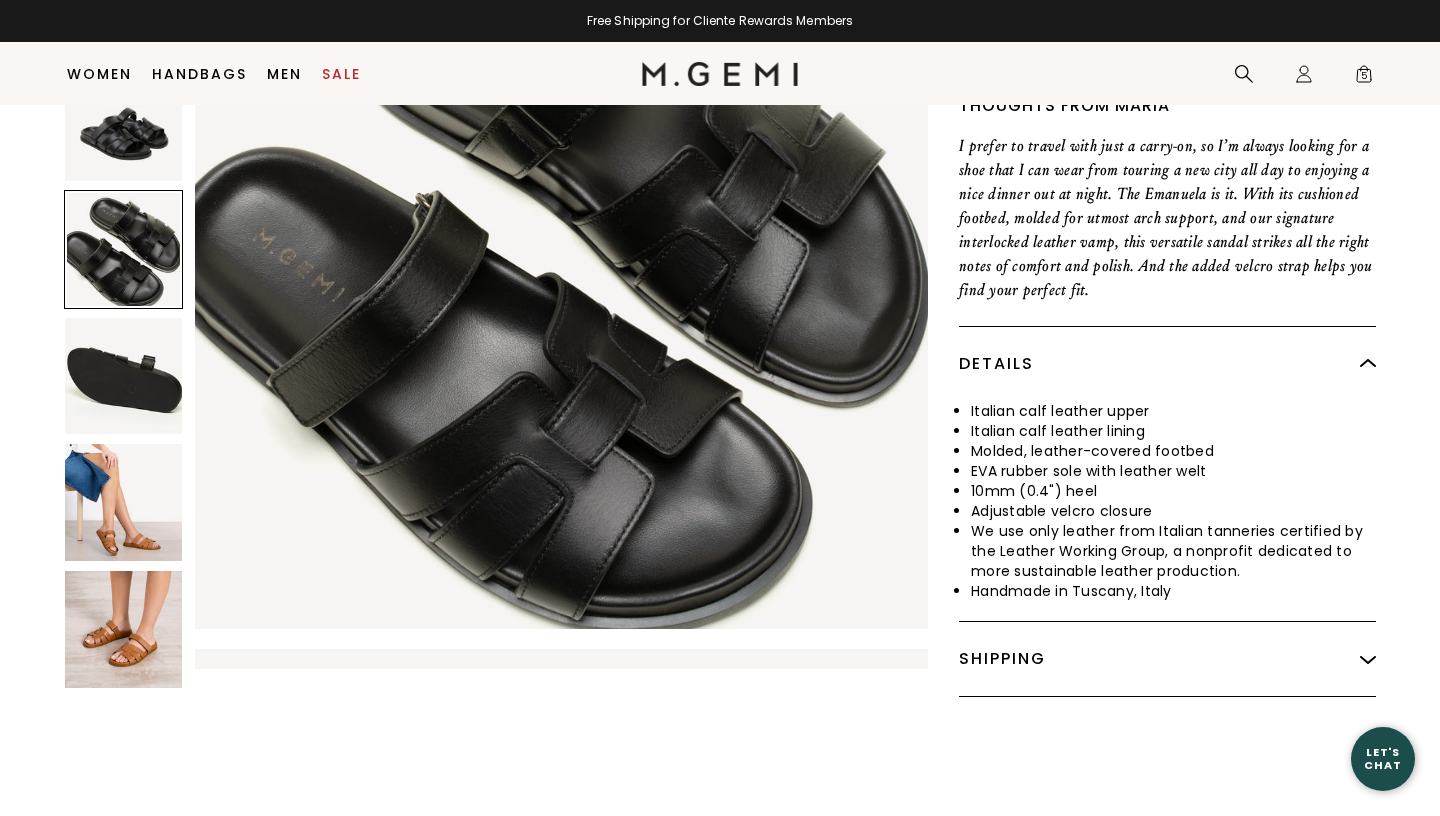 scroll, scrollTop: 1546, scrollLeft: 0, axis: vertical 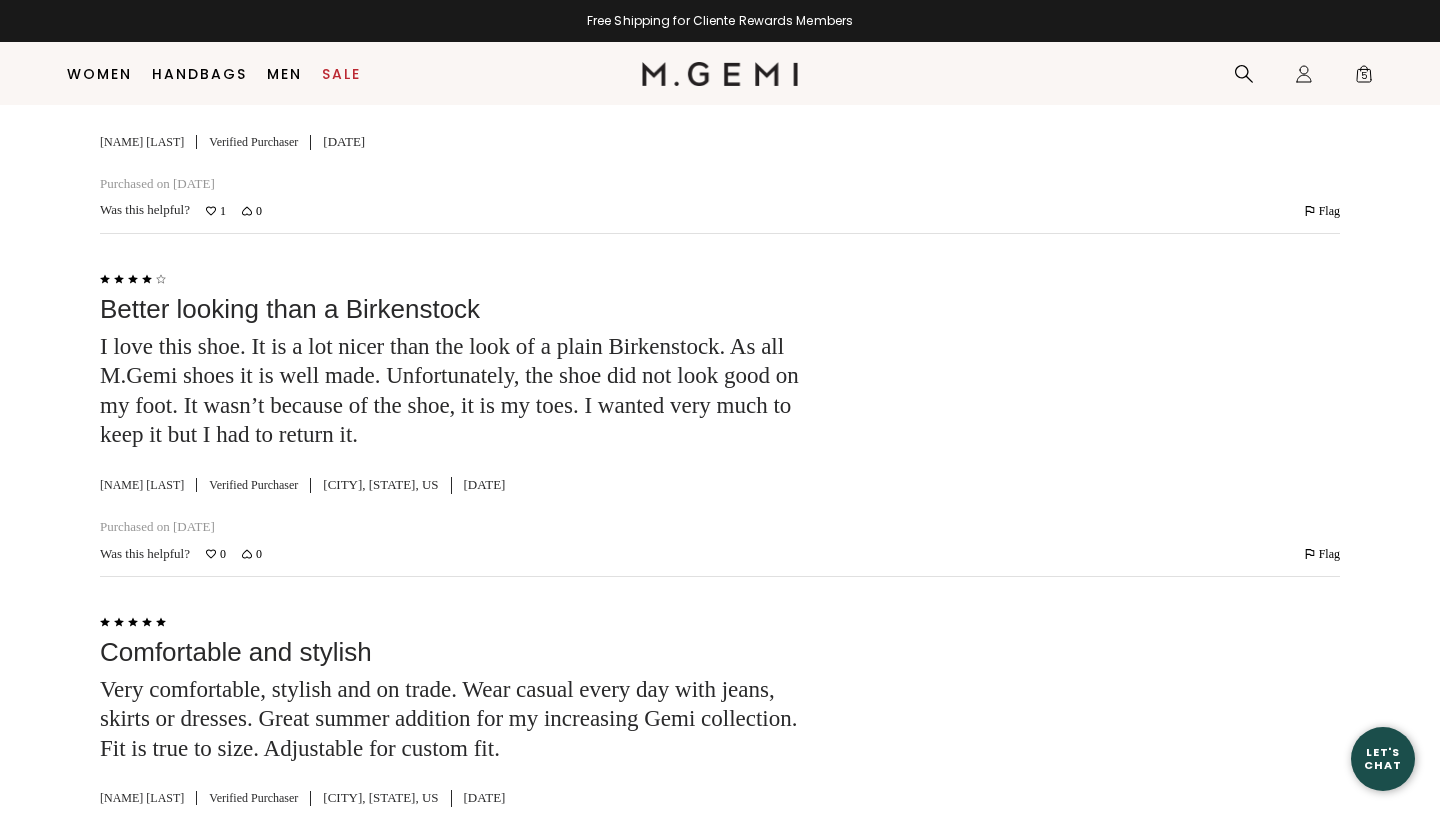 click on "Rated 5 out of 5 Great black sandals for the summer Very comfortable and they don't look too chunky, which is what I was afraid of. Elegant and simple, a perfect summer staple!   [NAME] [LAST] Verified Purchaser [DATE] Purchased on [DATE]" at bounding box center (720, 91) 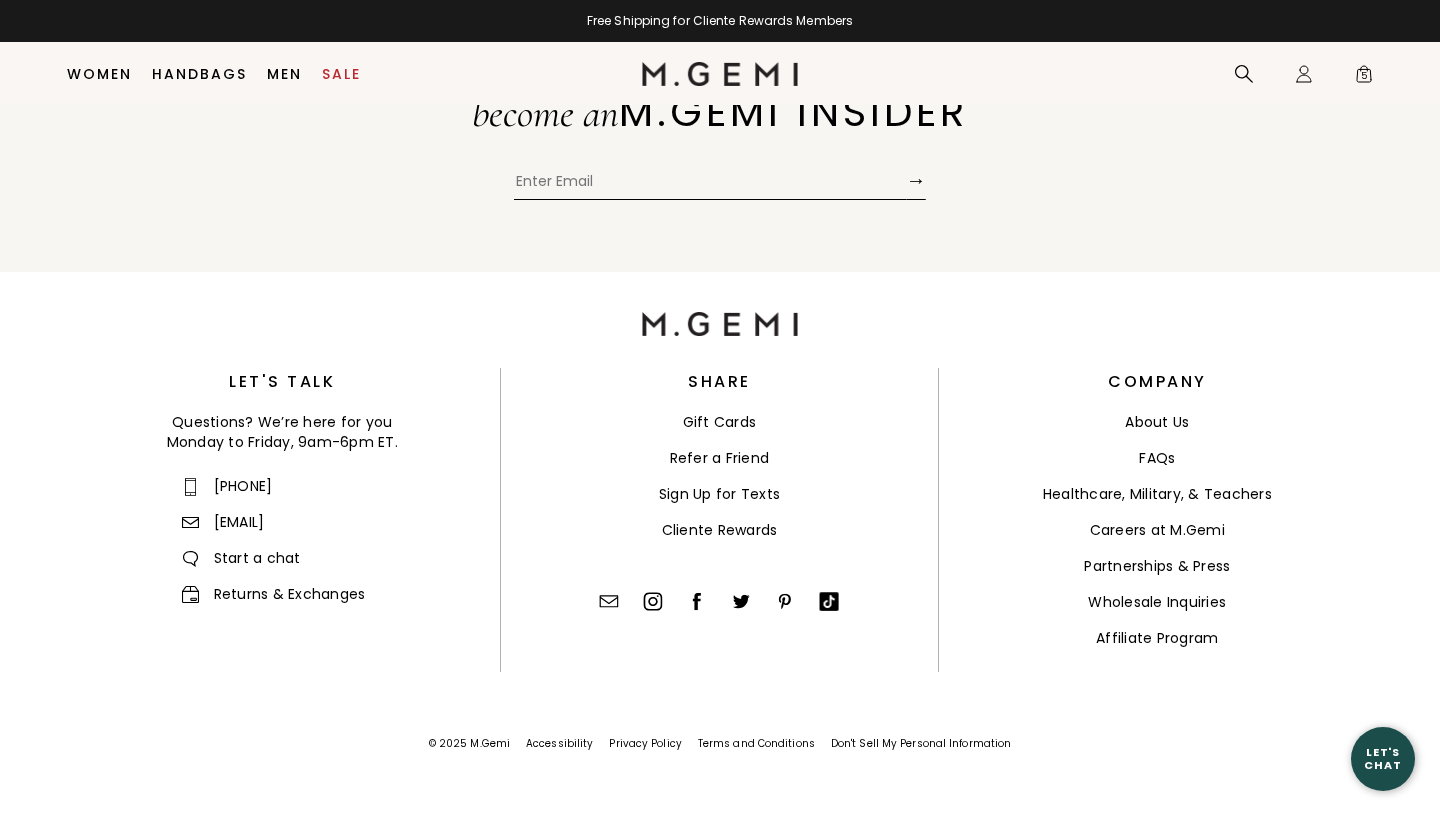 scroll, scrollTop: 1546, scrollLeft: 0, axis: vertical 